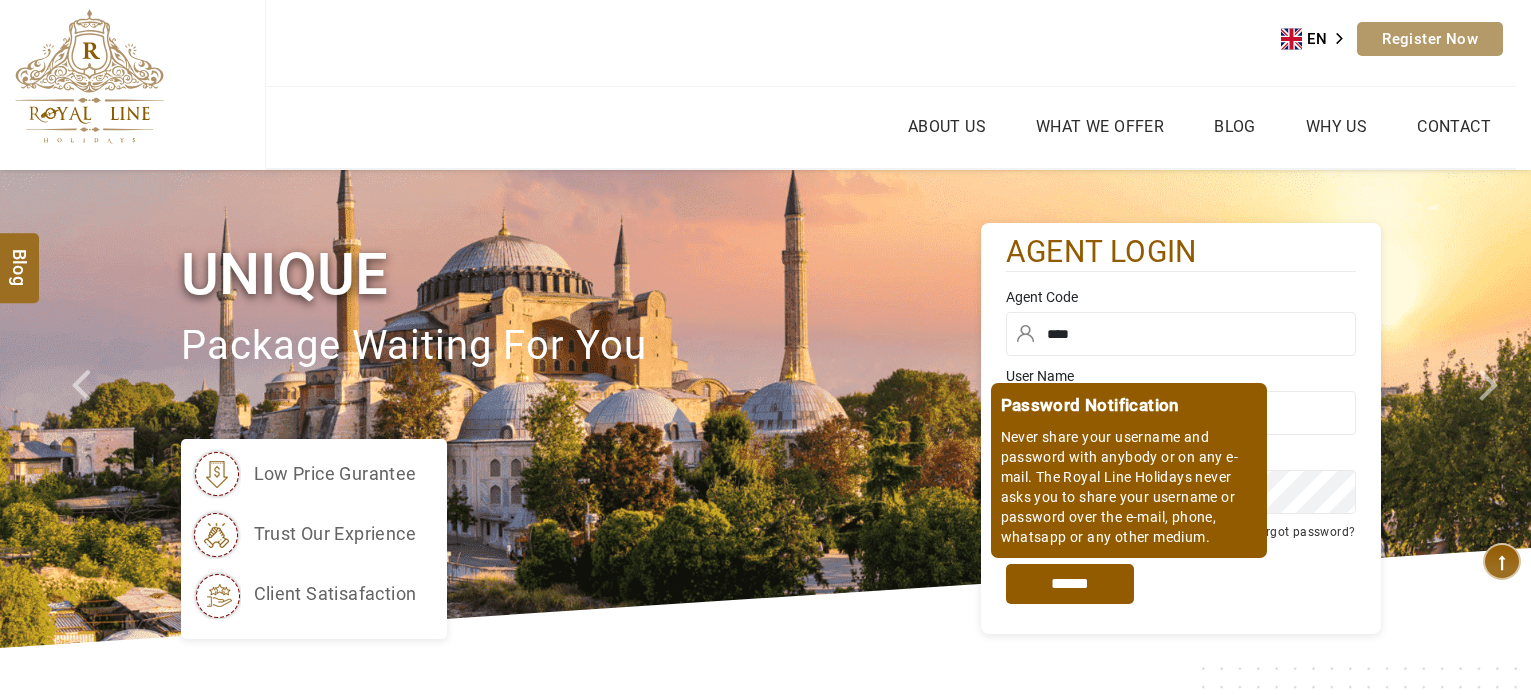 scroll, scrollTop: 0, scrollLeft: 0, axis: both 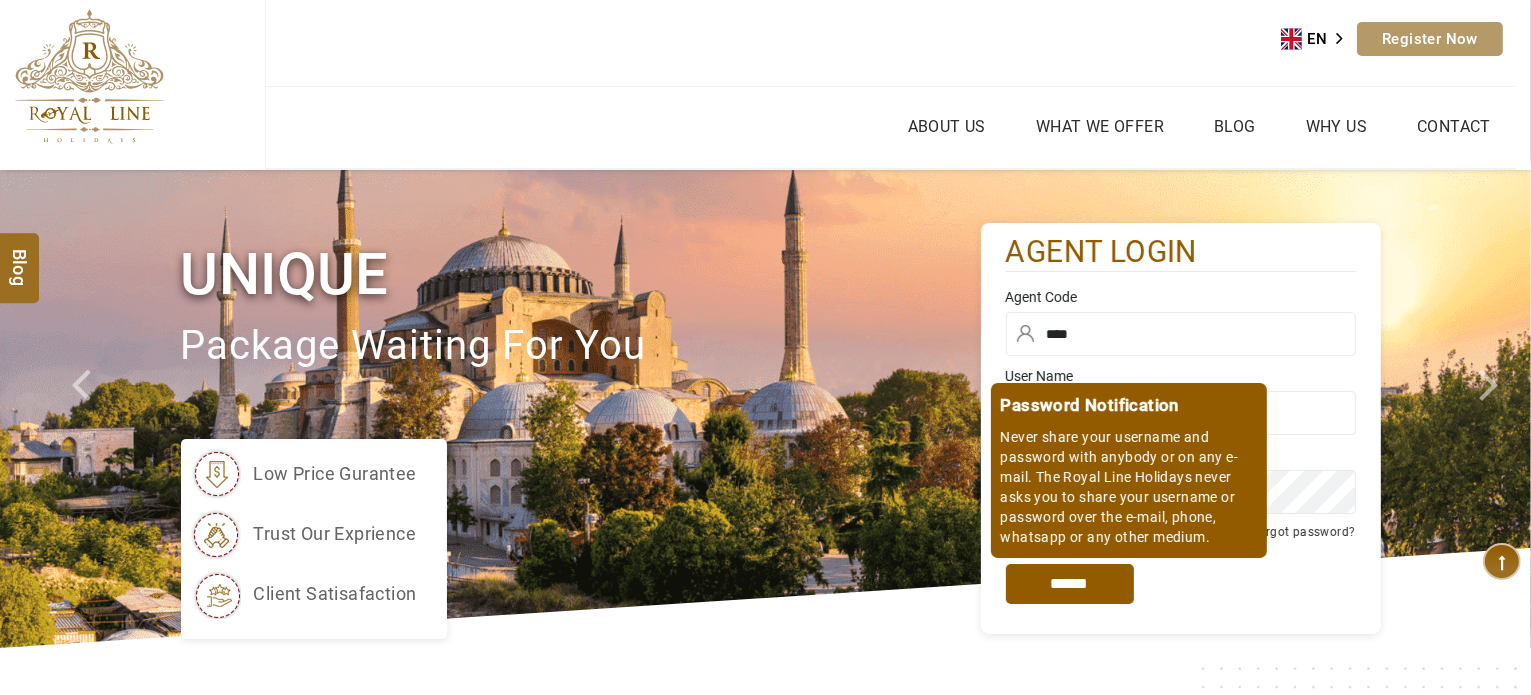 click on "*****" at bounding box center (1070, 584) 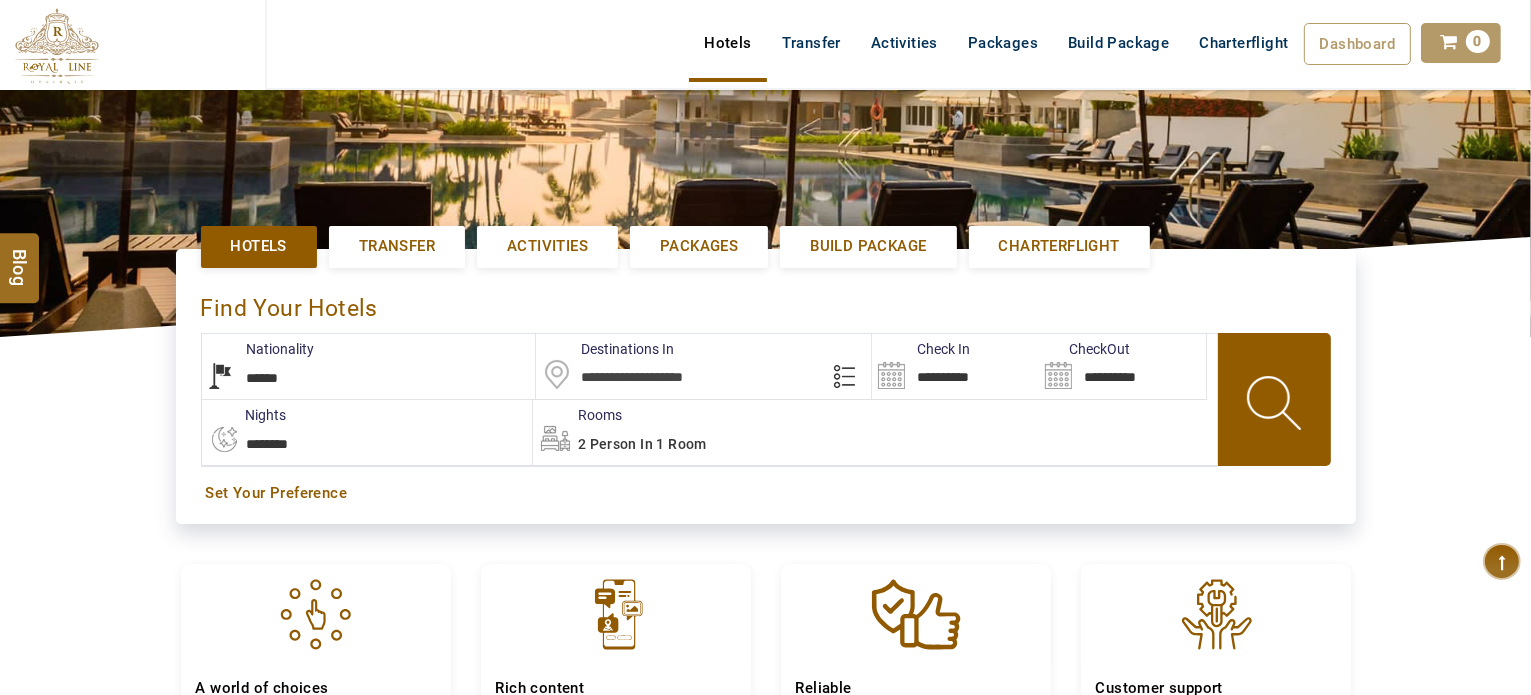 scroll, scrollTop: 303, scrollLeft: 0, axis: vertical 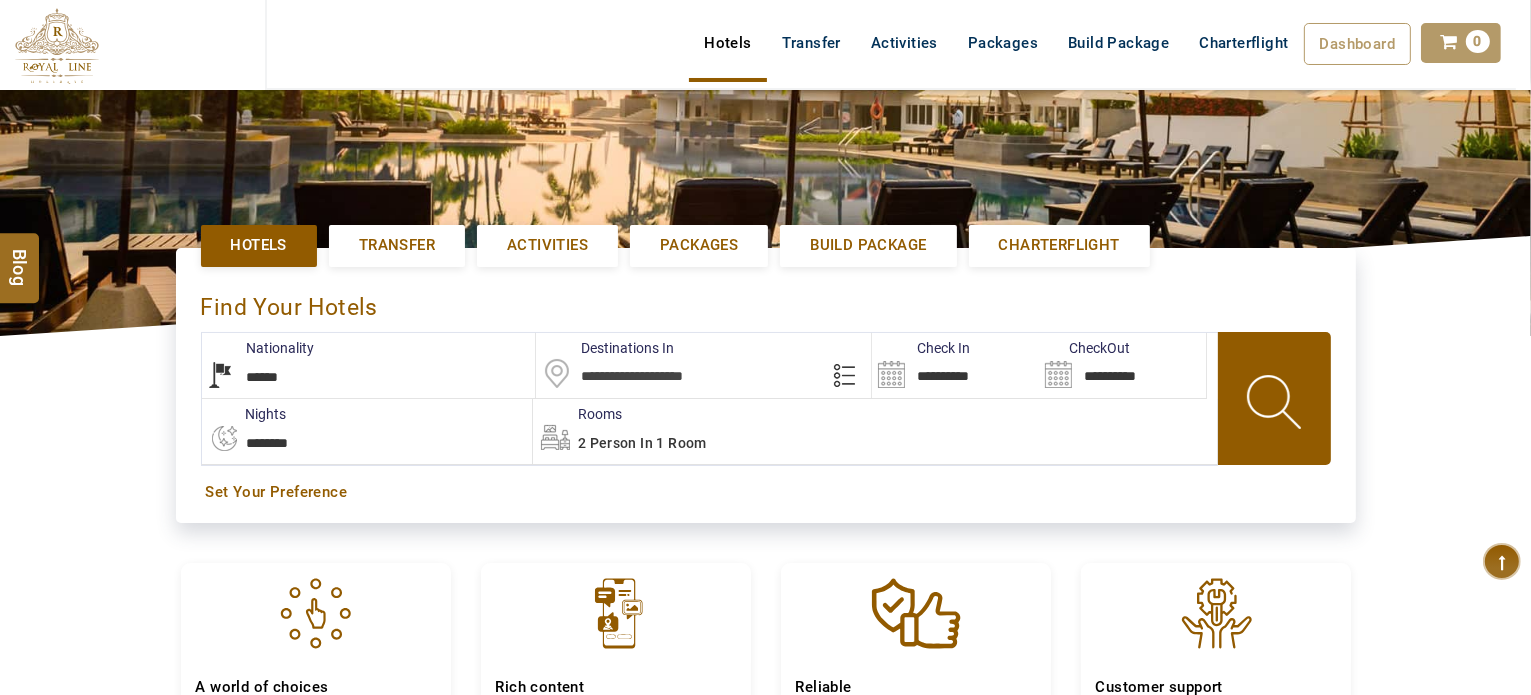 click on "**********" at bounding box center [369, 365] 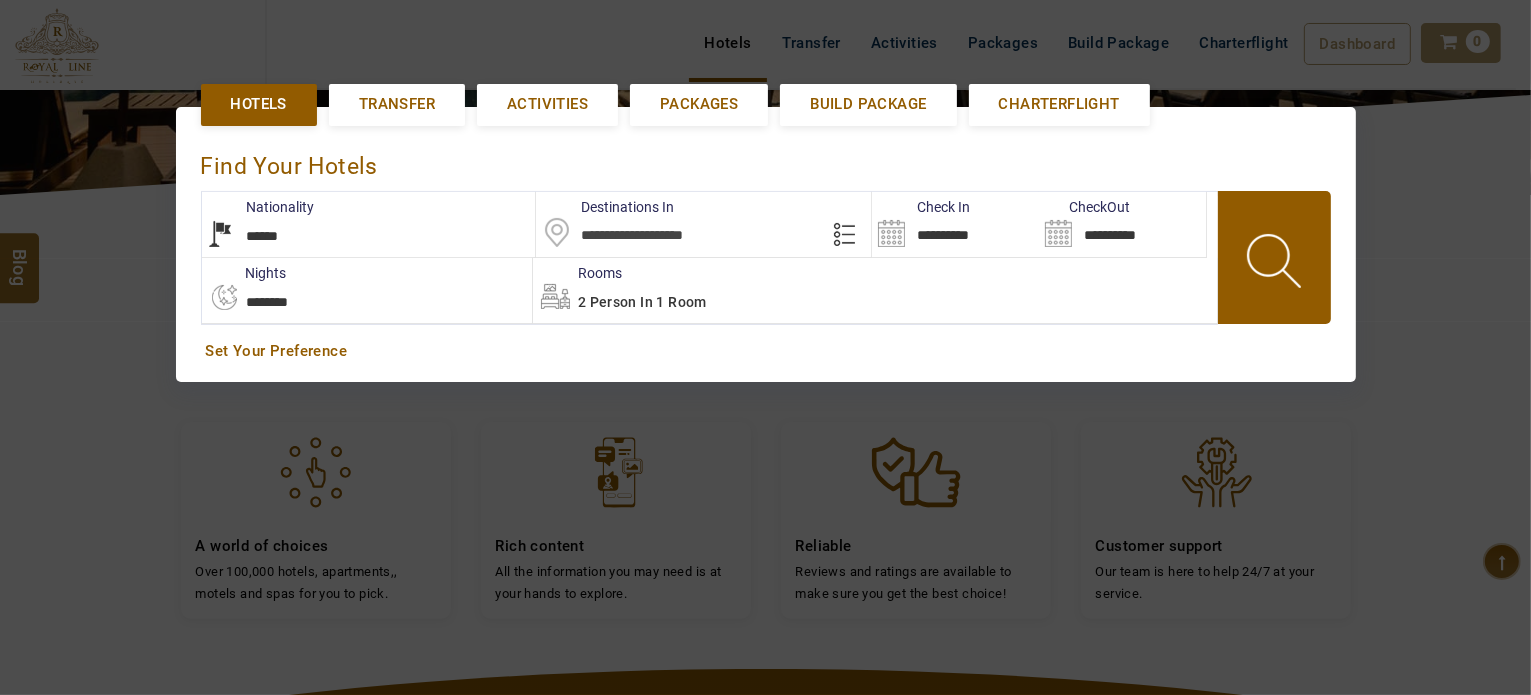 scroll, scrollTop: 460, scrollLeft: 0, axis: vertical 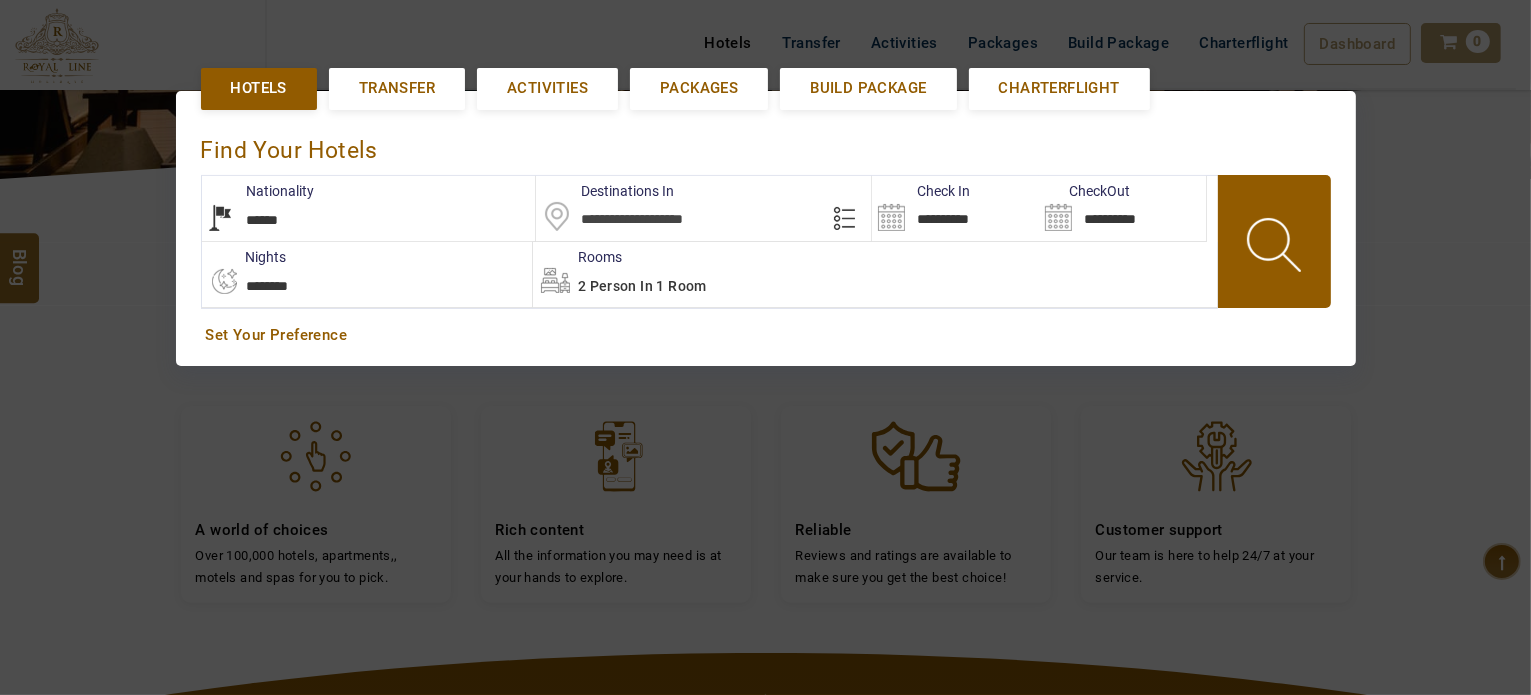 select on "******" 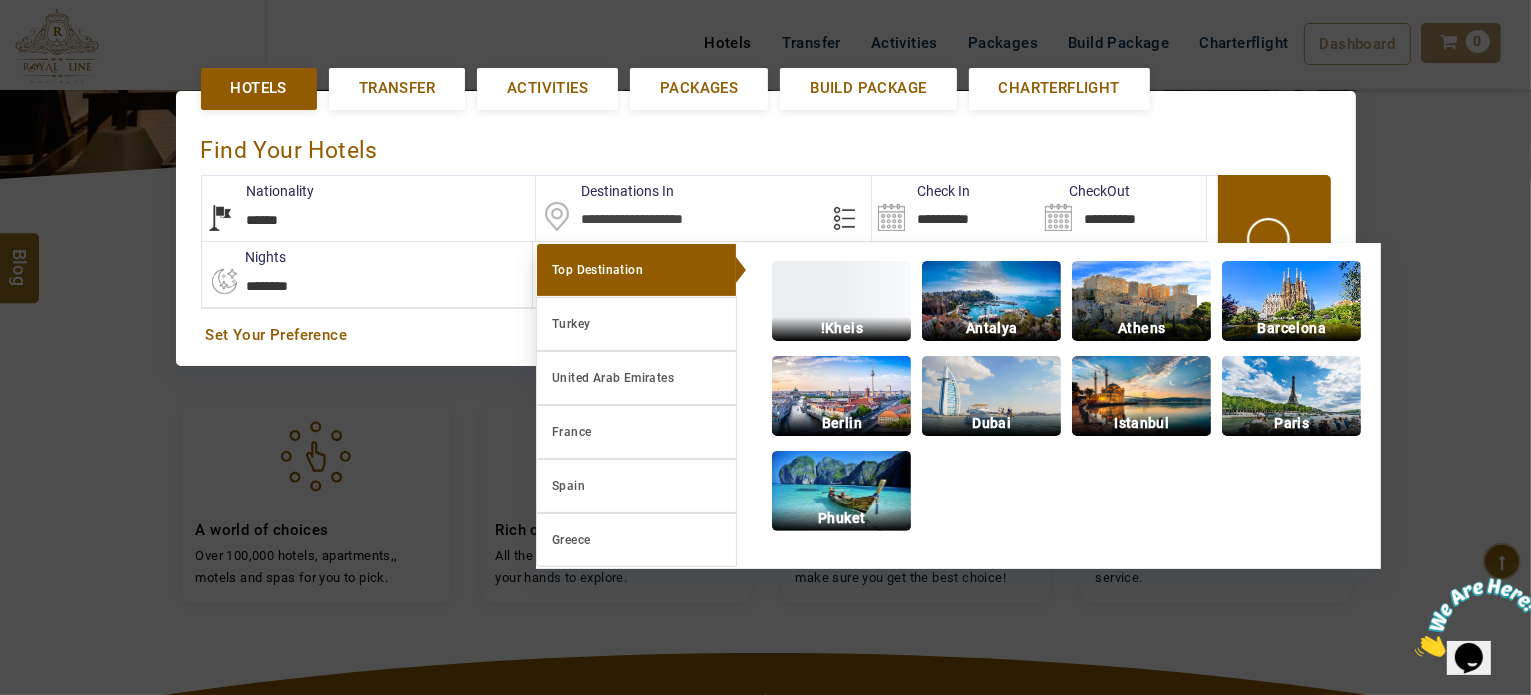 scroll, scrollTop: 0, scrollLeft: 0, axis: both 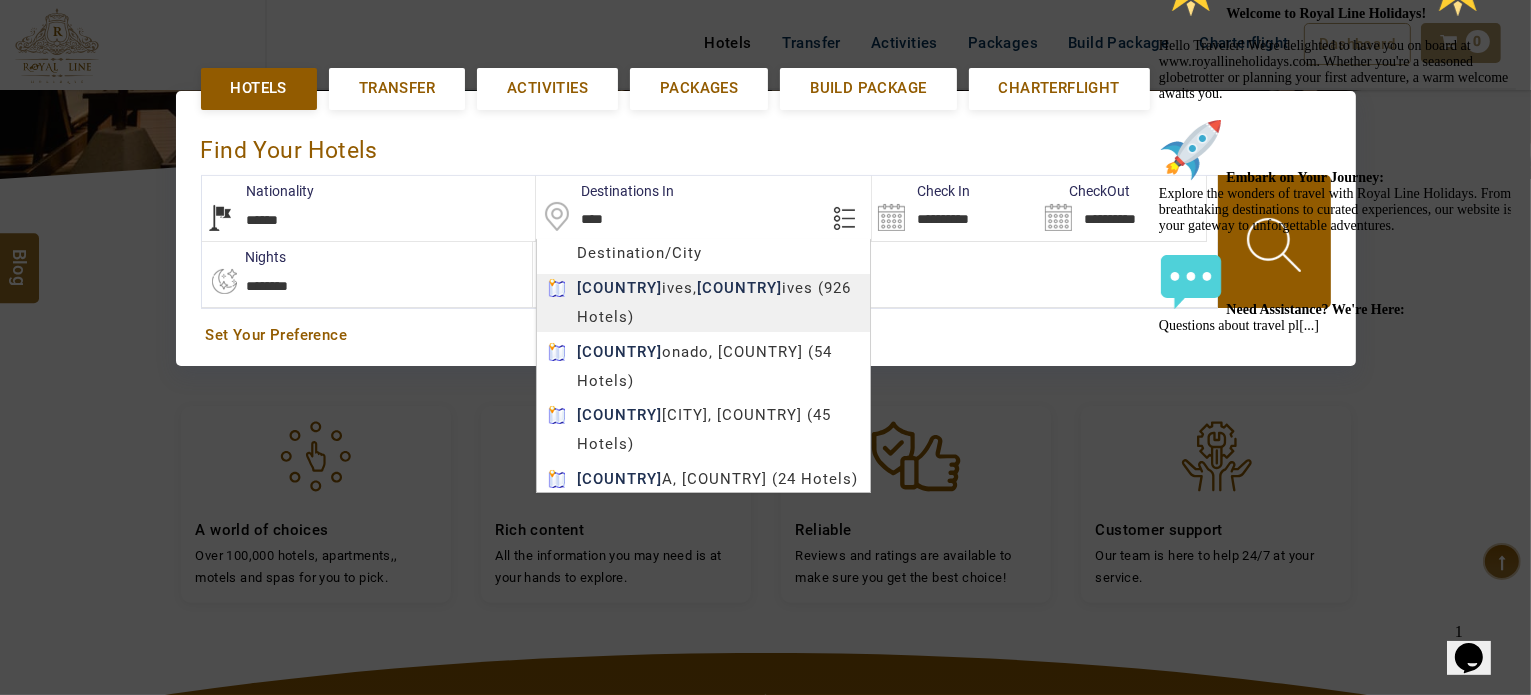 type on "********" 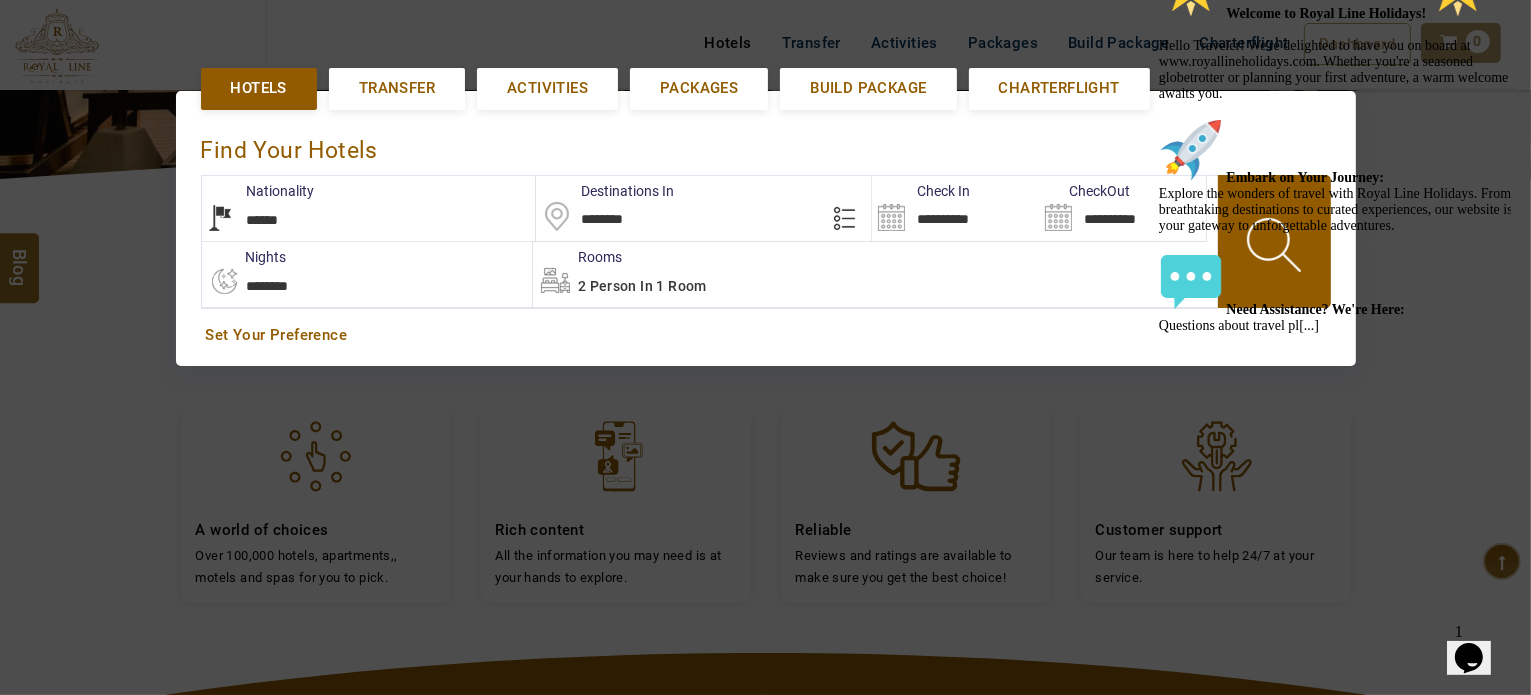 click on "+[PHONE] Register Now +[PHONE] [EMAIL] About Us What we Offer Blog Why Us Contact Hotels Transfer Activities Packages Build Package Charterflight Dashboard My Profile My Booking My Reports My Quotation Sign Out 0 Points Redeem Now To Redeem 21924 Points Future Points 382 Points Credit Limit Credit Limit USD 10000.00 70% Complete Used USD 1513.89 Available USD 8486.11 Setting Looks like you haven't added anything to your cart yet Countinue Shopping ****** Please Wait.. Blog demo Remember me Forgot password? LOG IN Don't have an account? Register Now My Booking View/ Print/Cancel Your Booking without Signing in Submit demo In A Few Moment, You Will Be Celebrating Best Hotel options galore ! Check In CheckOut Rooms Rooms Please Wait Find the best hotel deals 600,000+ hotels, apartments, villas and more. ******" at bounding box center [765, 358] 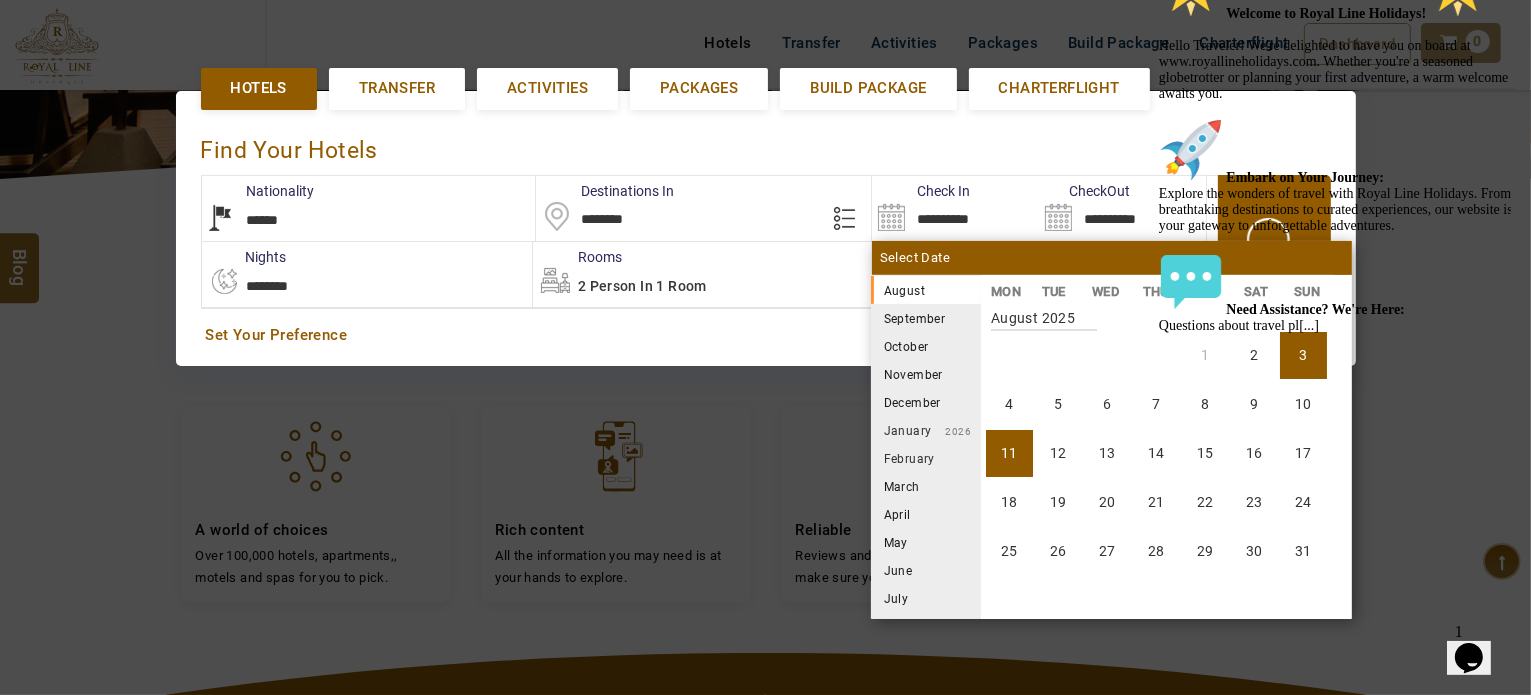 click on "11" at bounding box center (1009, 453) 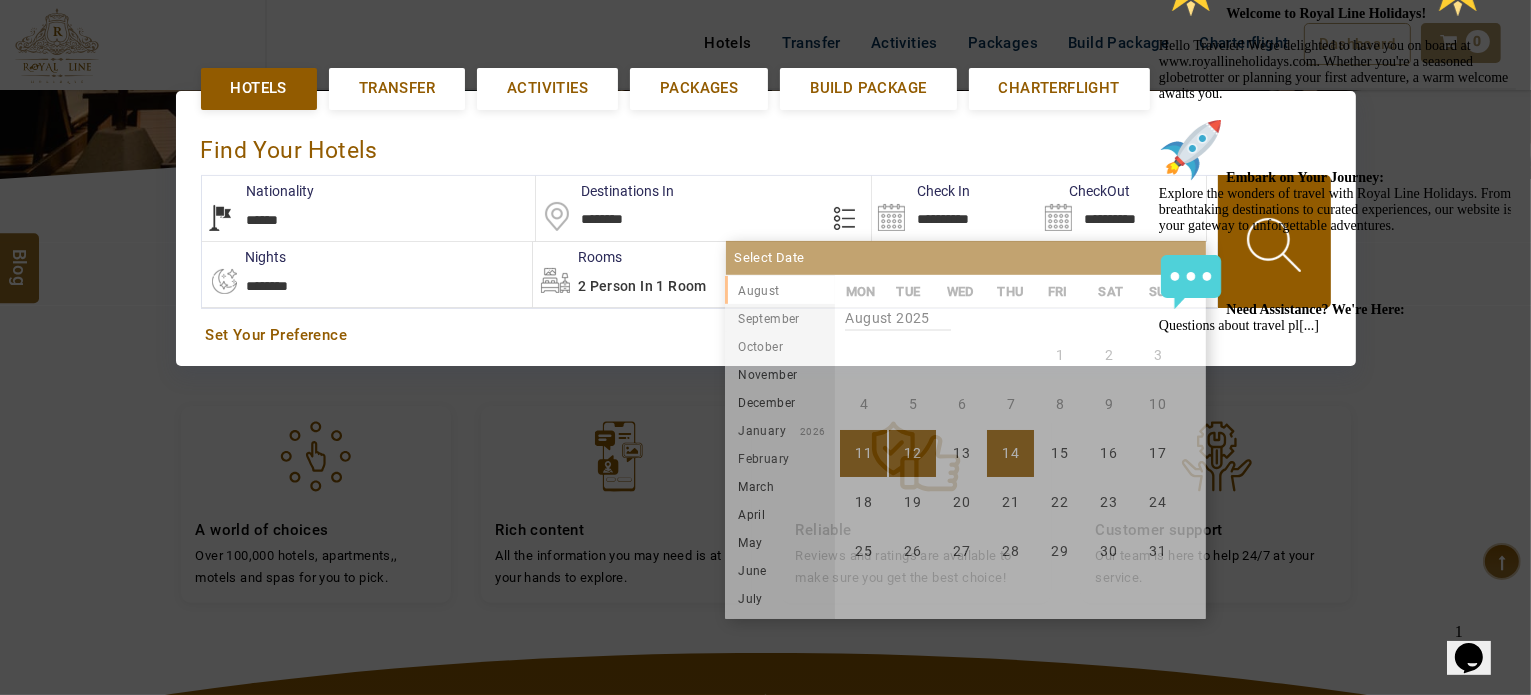 click on "14" at bounding box center [1010, 453] 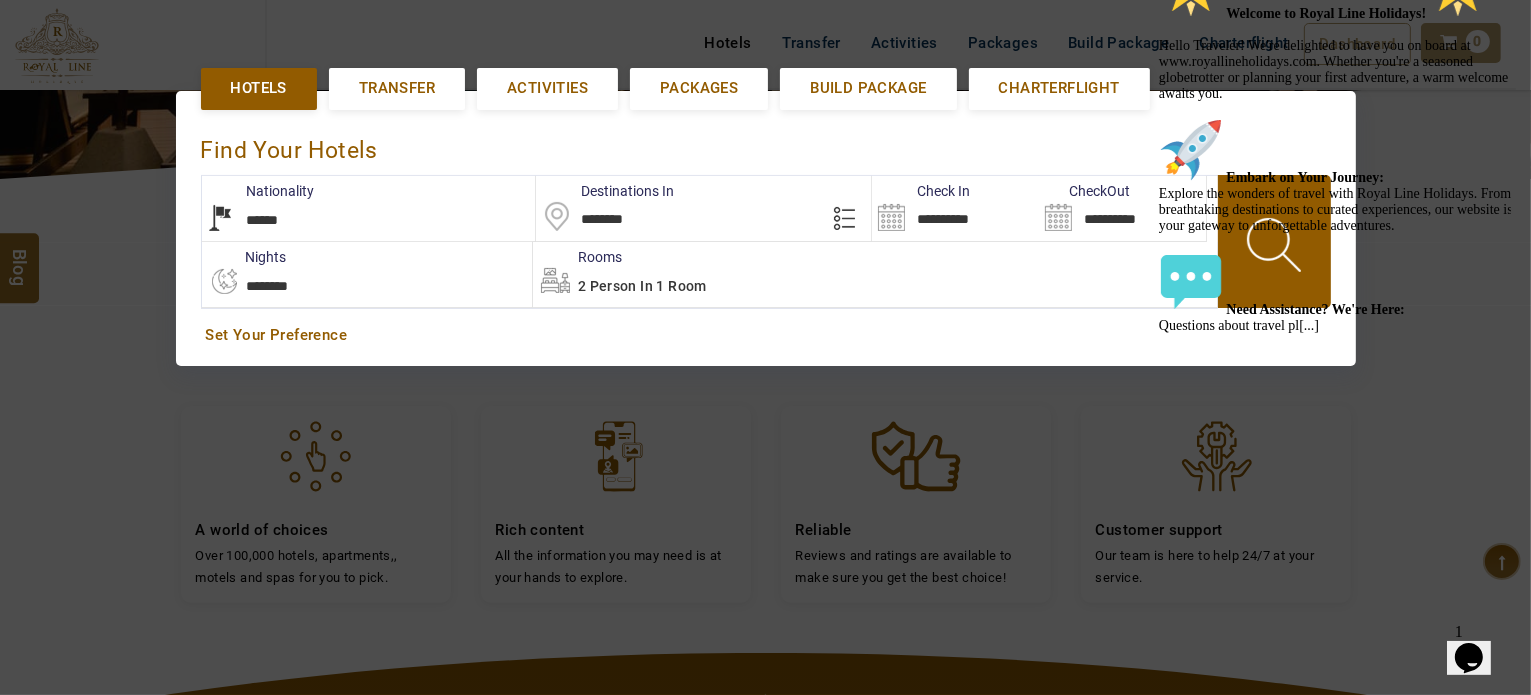 click at bounding box center [1158, -46] 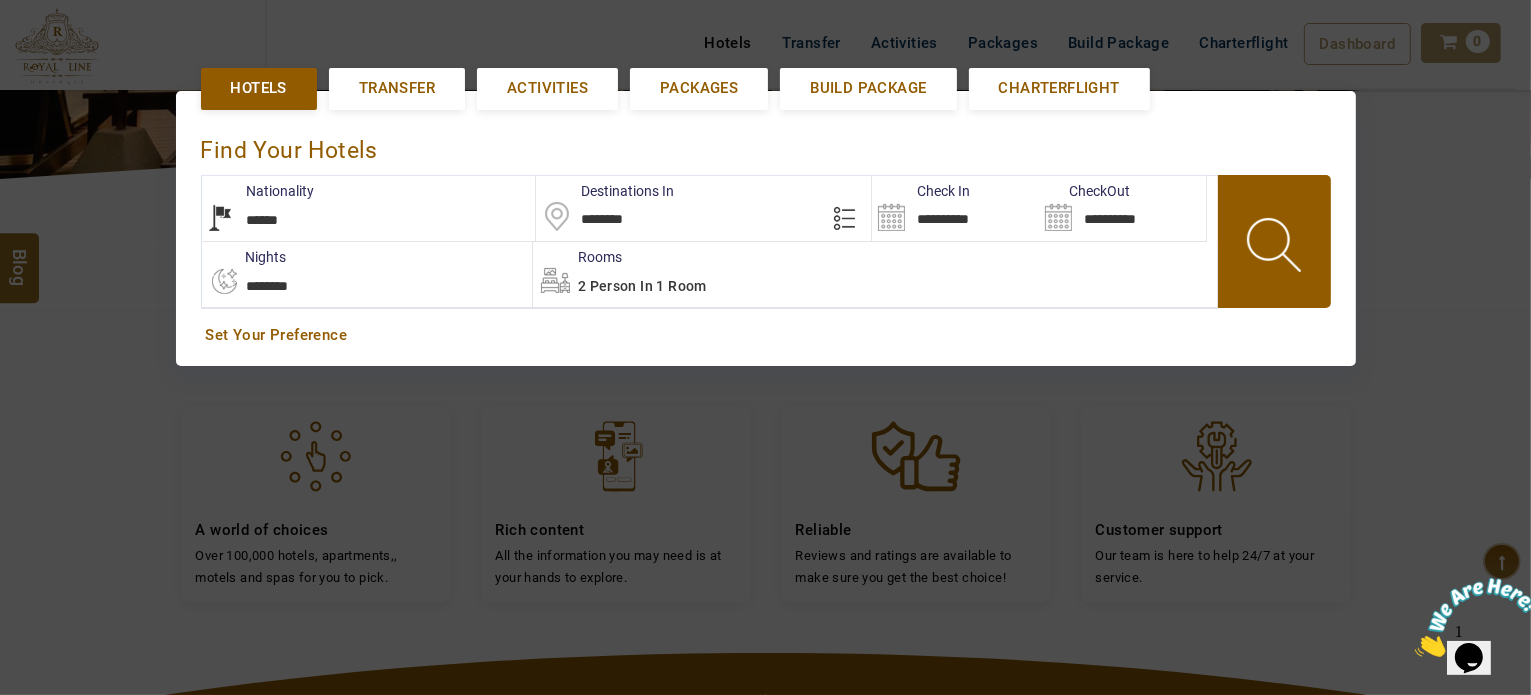 click on "2 Person in    1 Room" at bounding box center (875, 274) 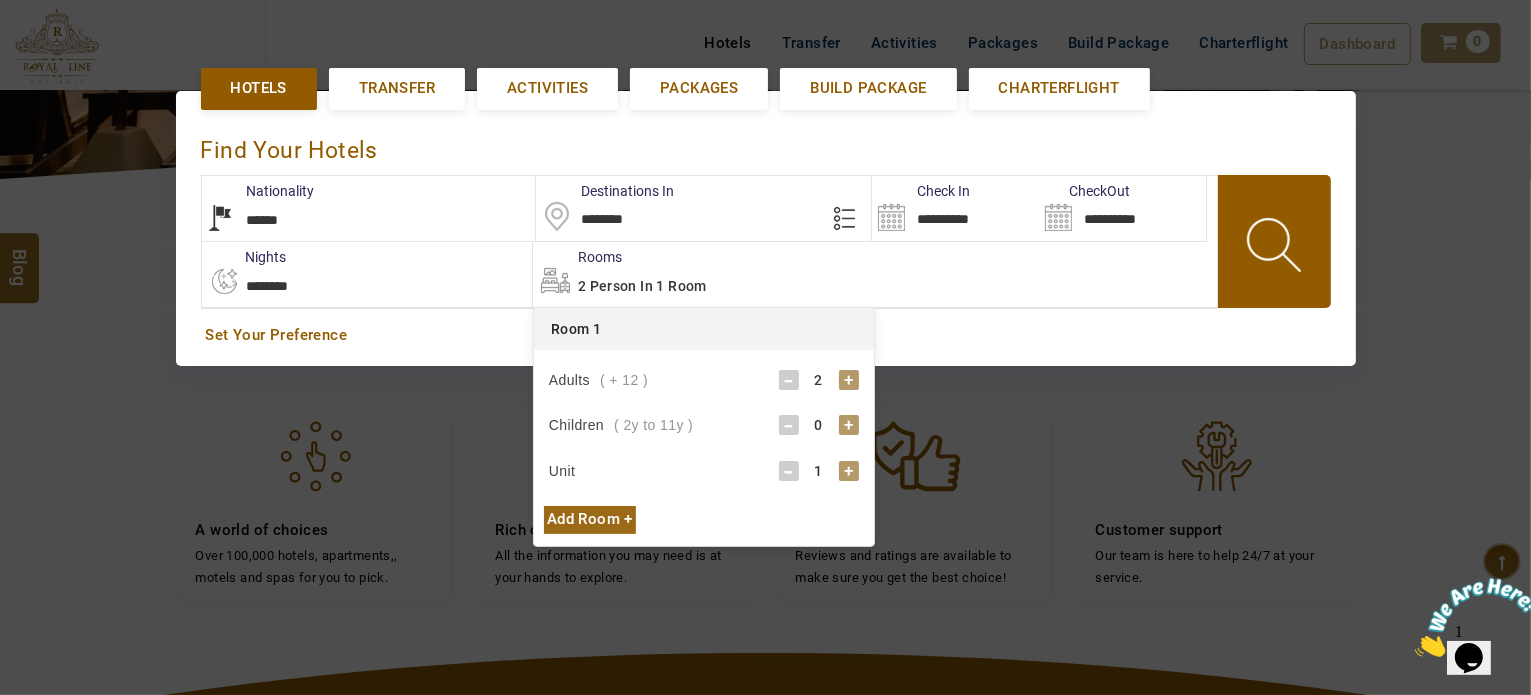 click on "+" at bounding box center (849, 425) 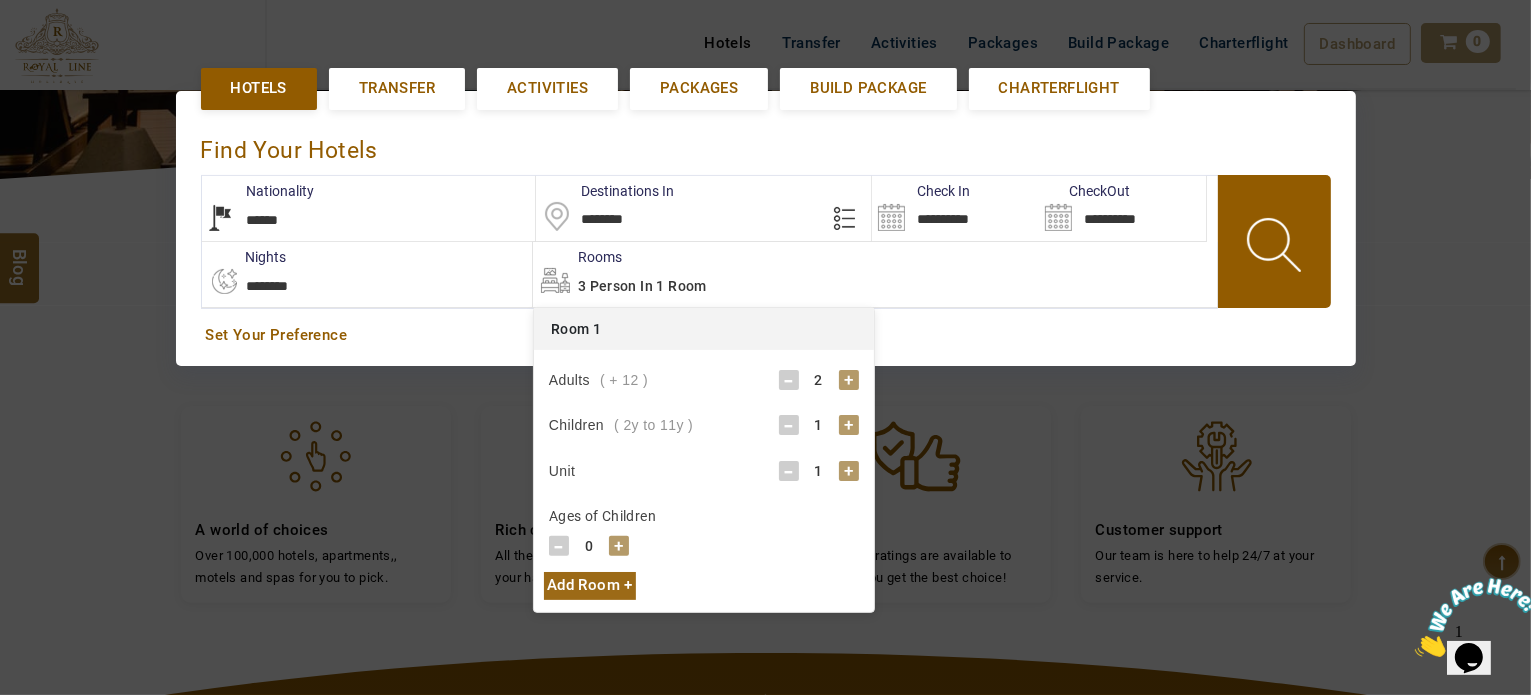 click on "+" at bounding box center (619, 546) 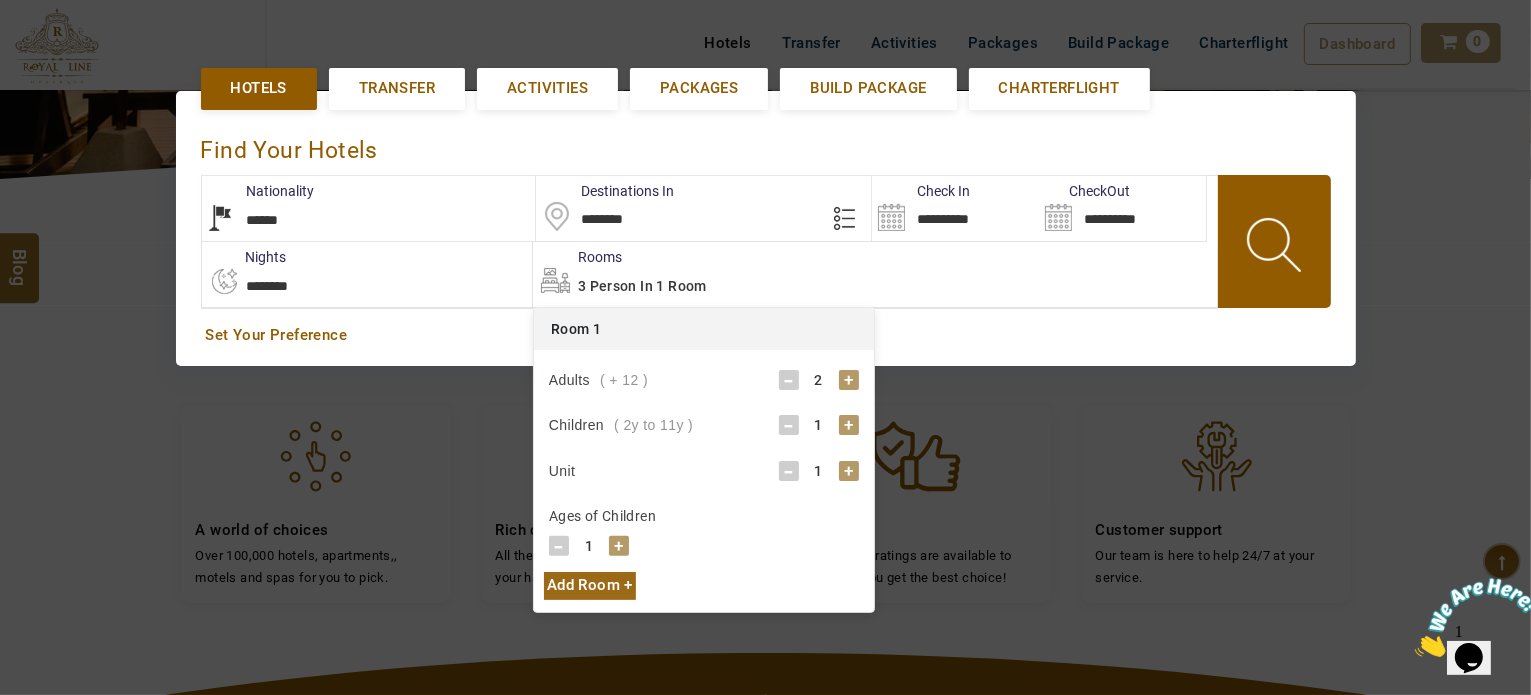 click on "+" at bounding box center (619, 546) 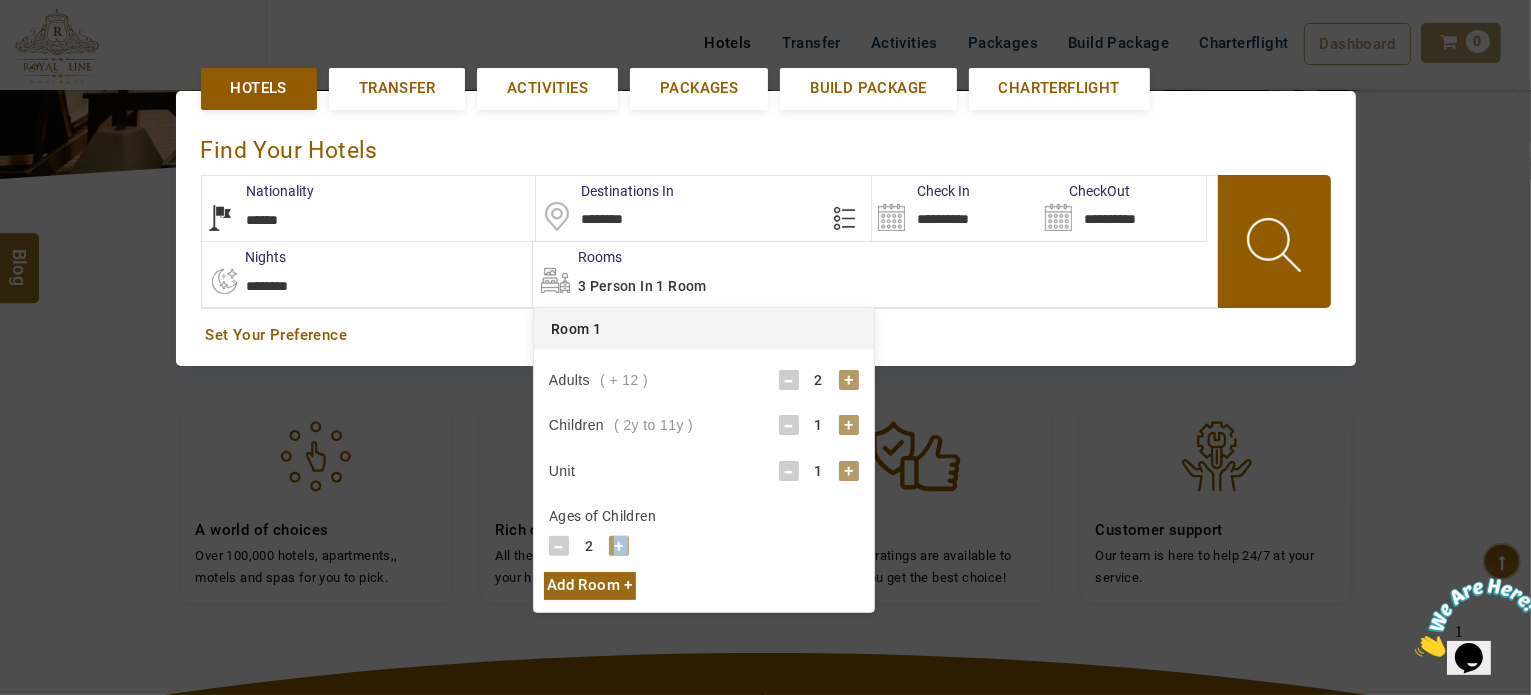 click on "+" at bounding box center (619, 546) 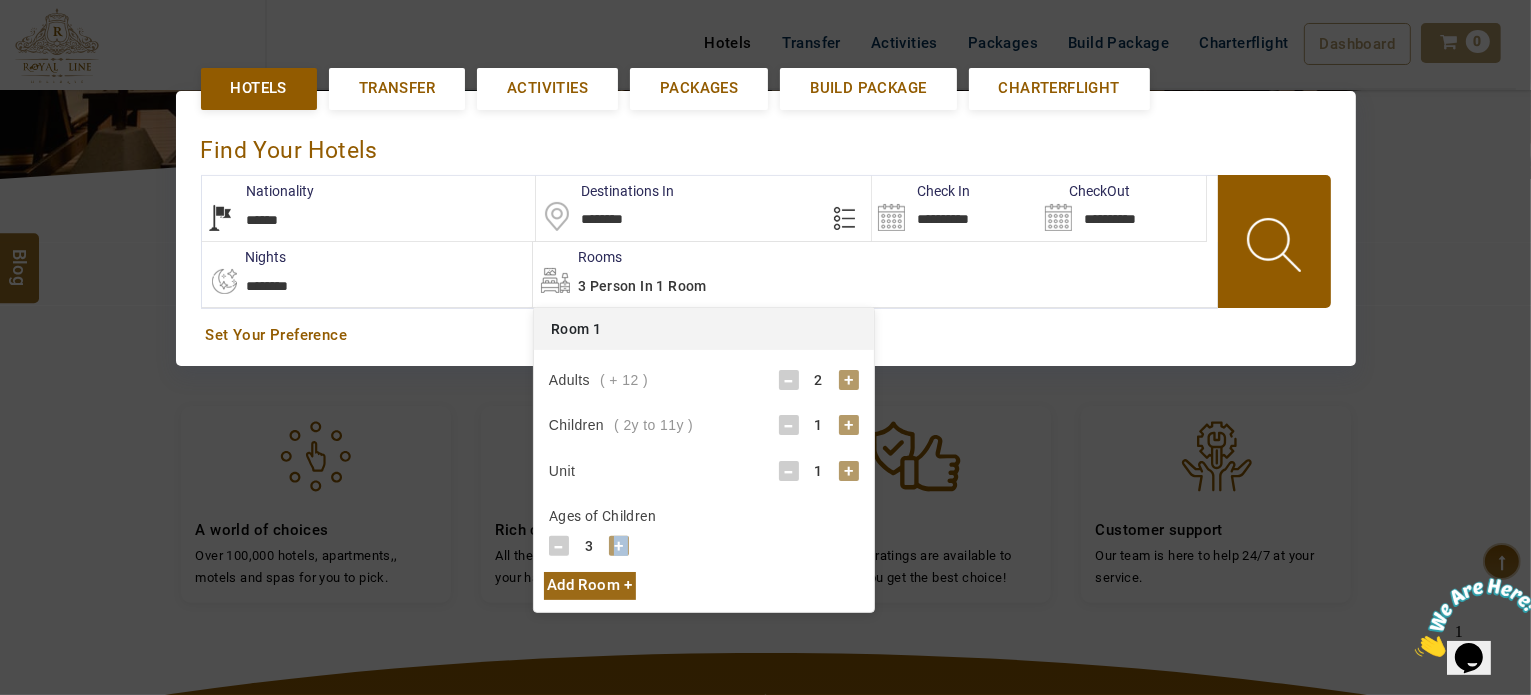 click at bounding box center (1276, 248) 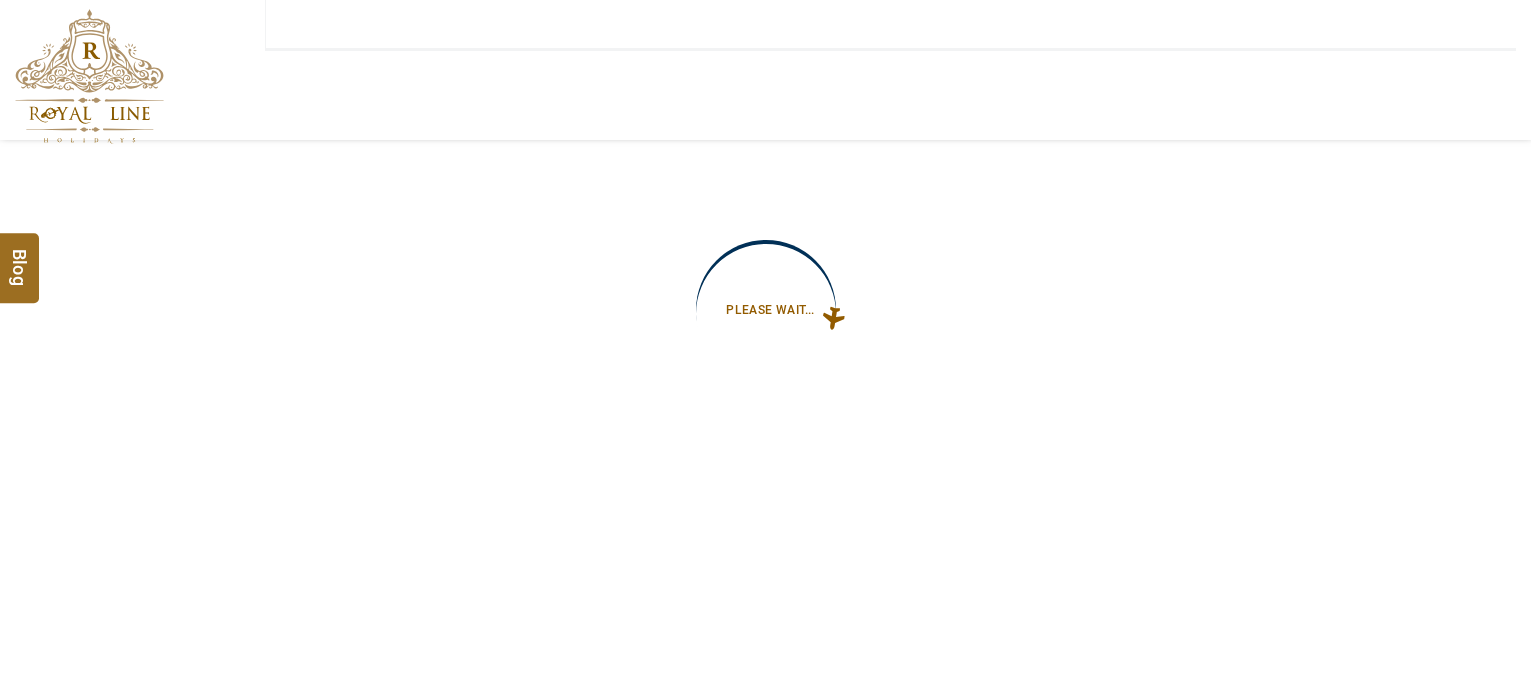 scroll, scrollTop: 0, scrollLeft: 0, axis: both 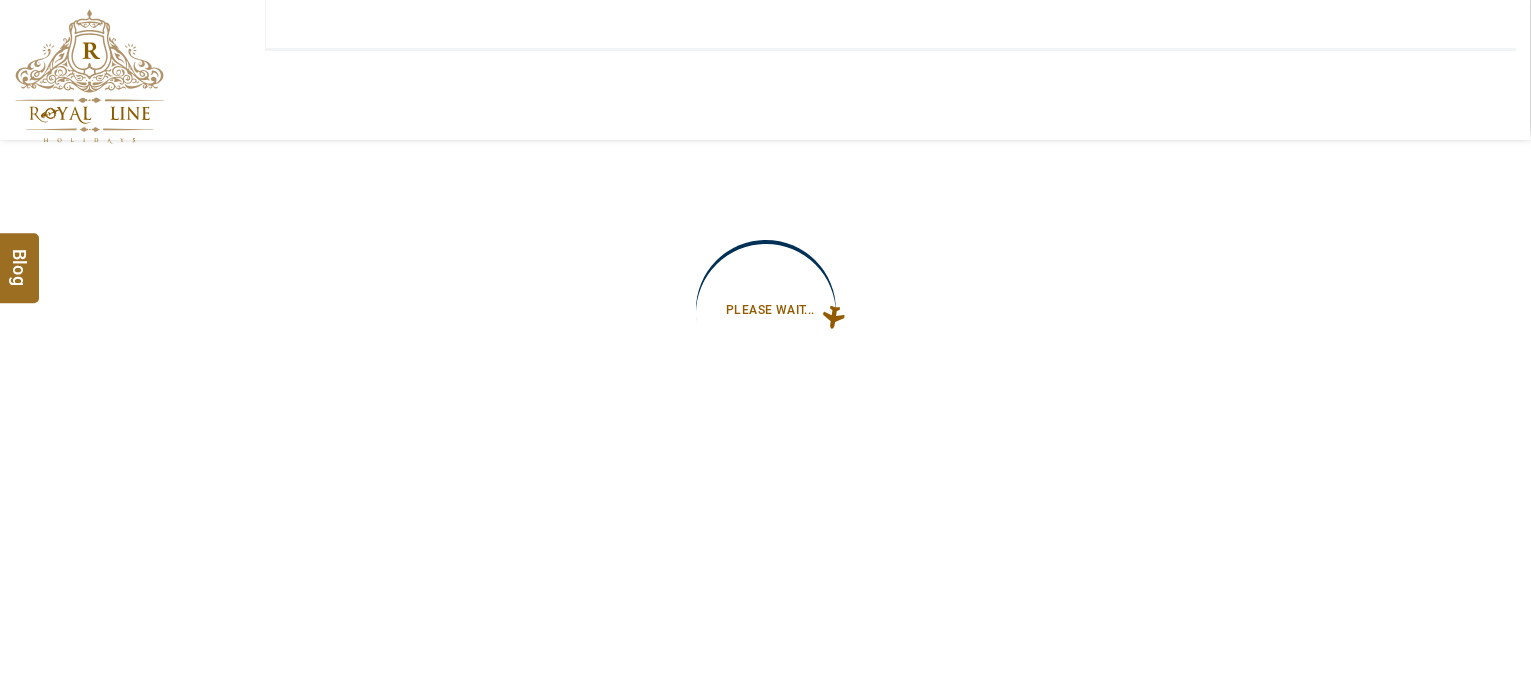 type on "**********" 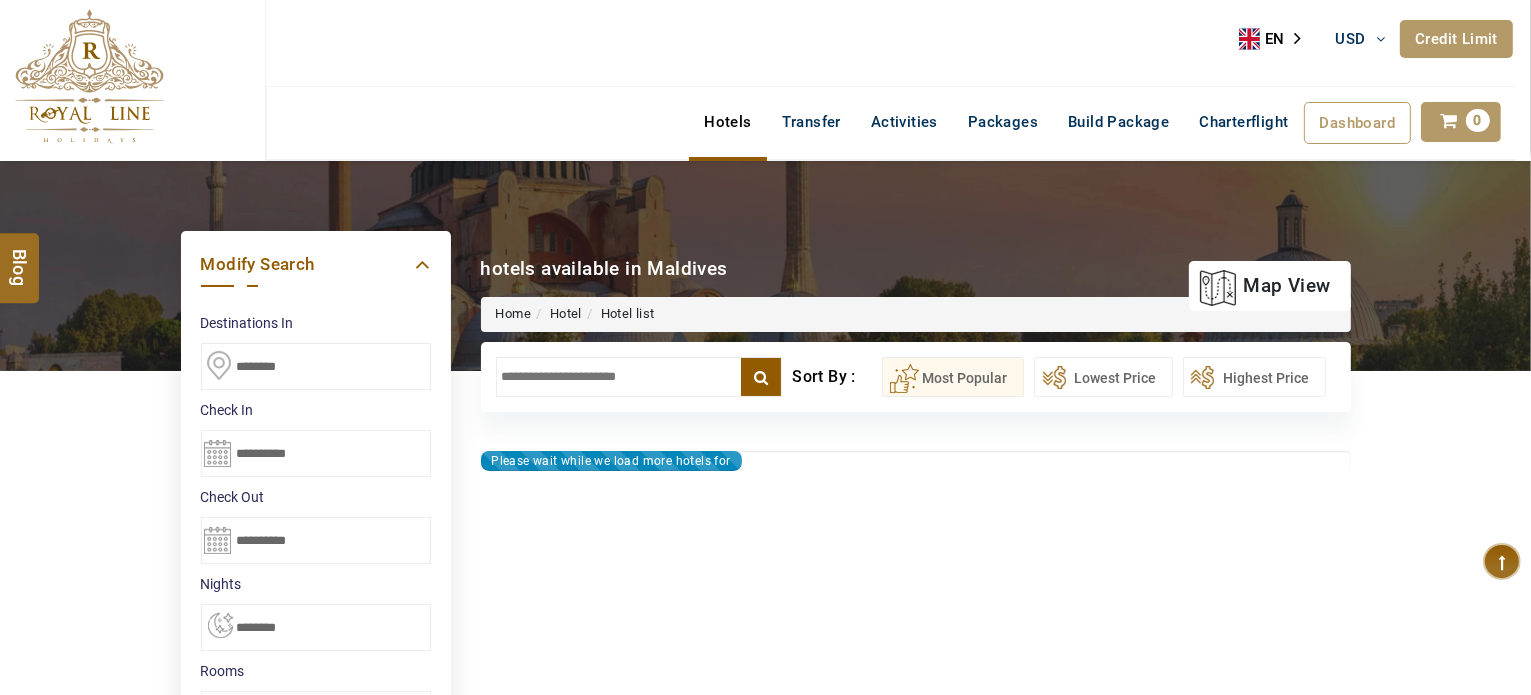 type on "**********" 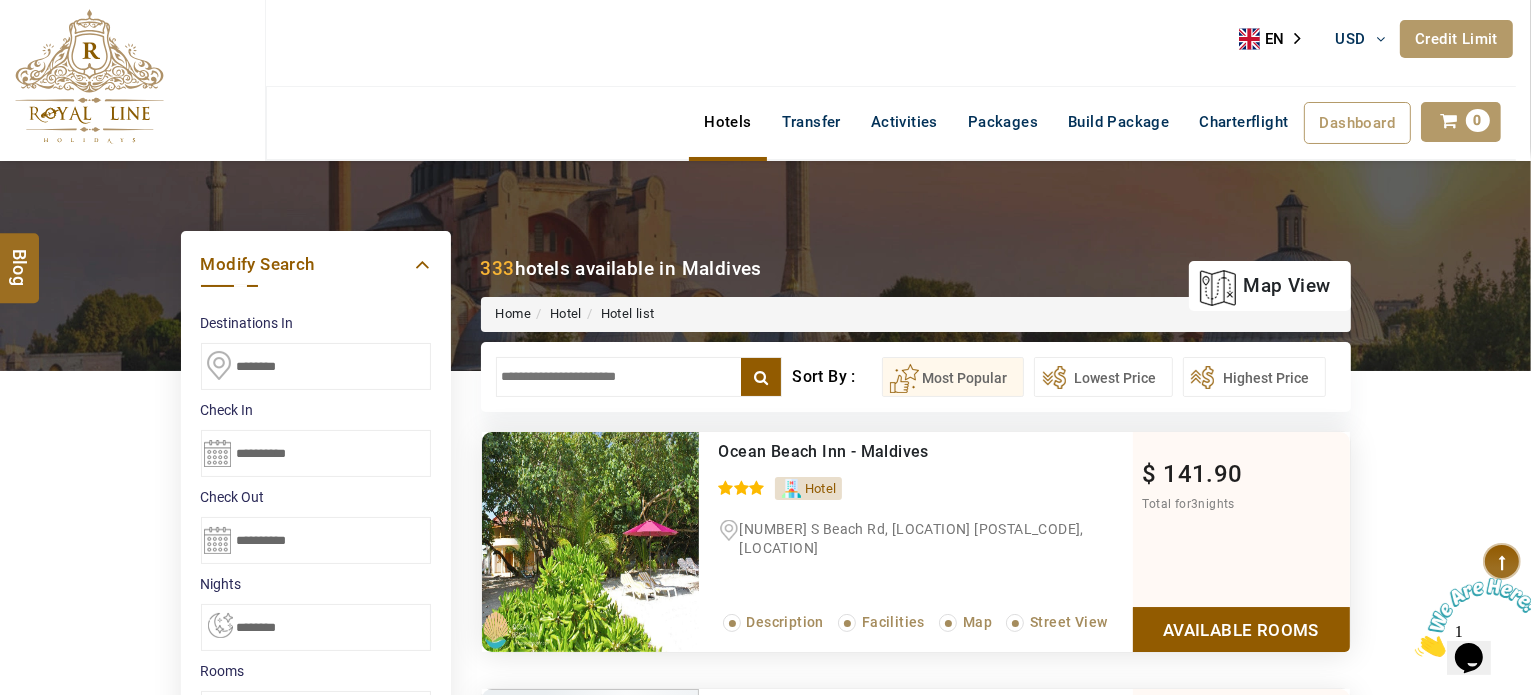scroll, scrollTop: 0, scrollLeft: 0, axis: both 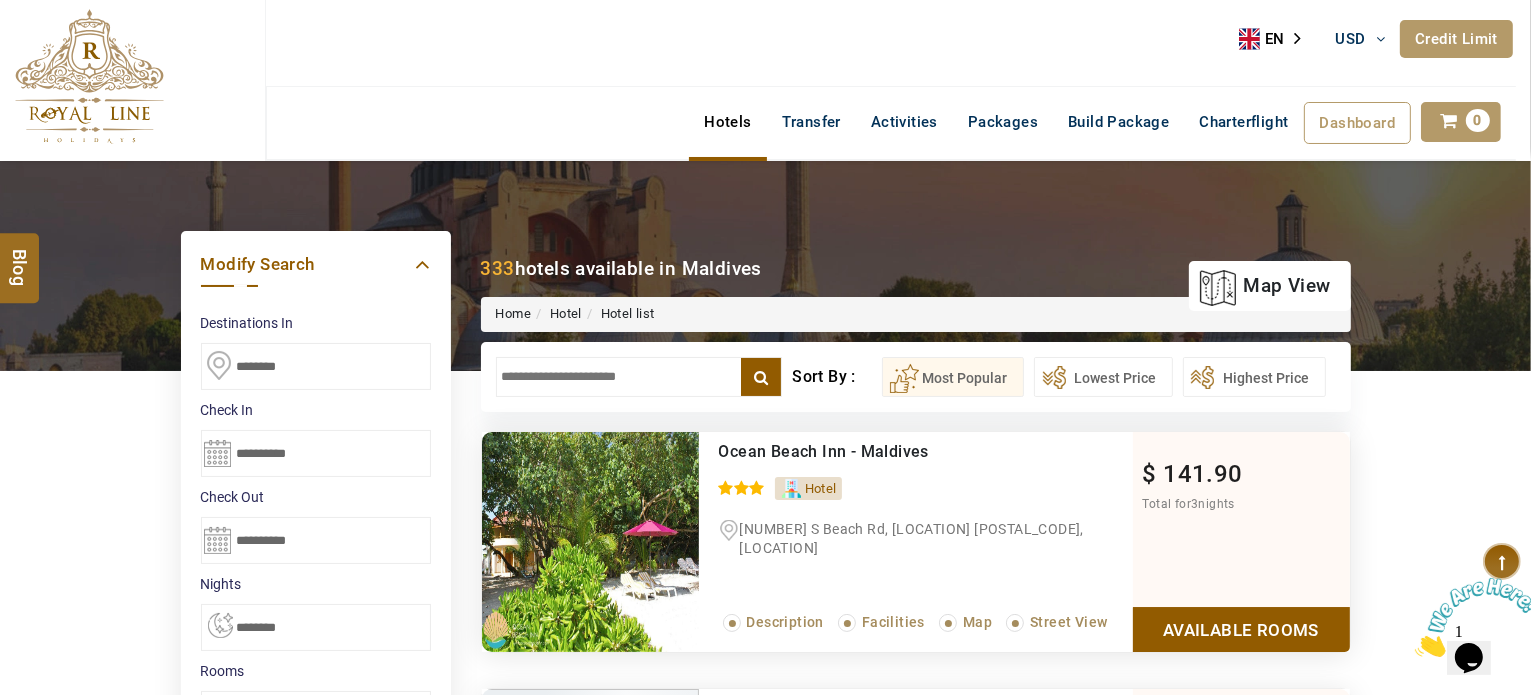 click at bounding box center [639, 377] 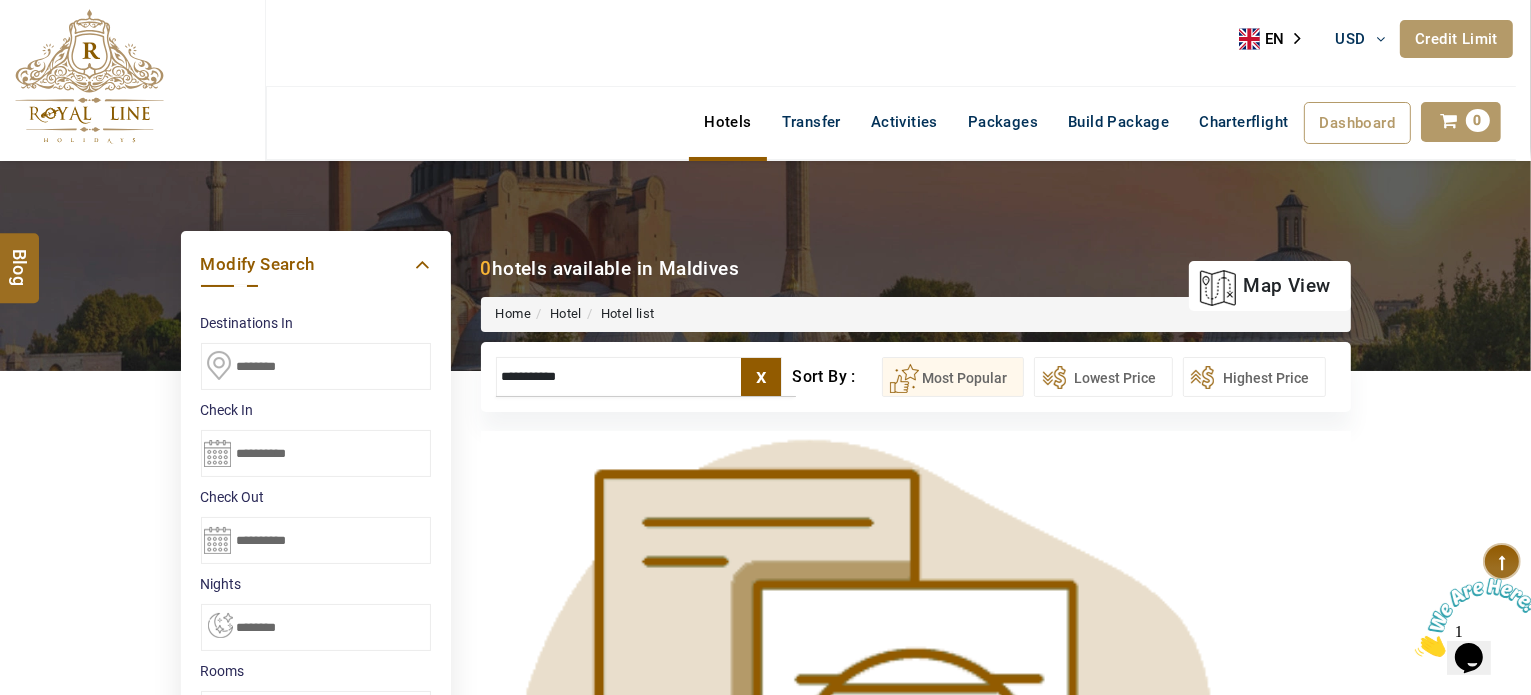 type on "**********" 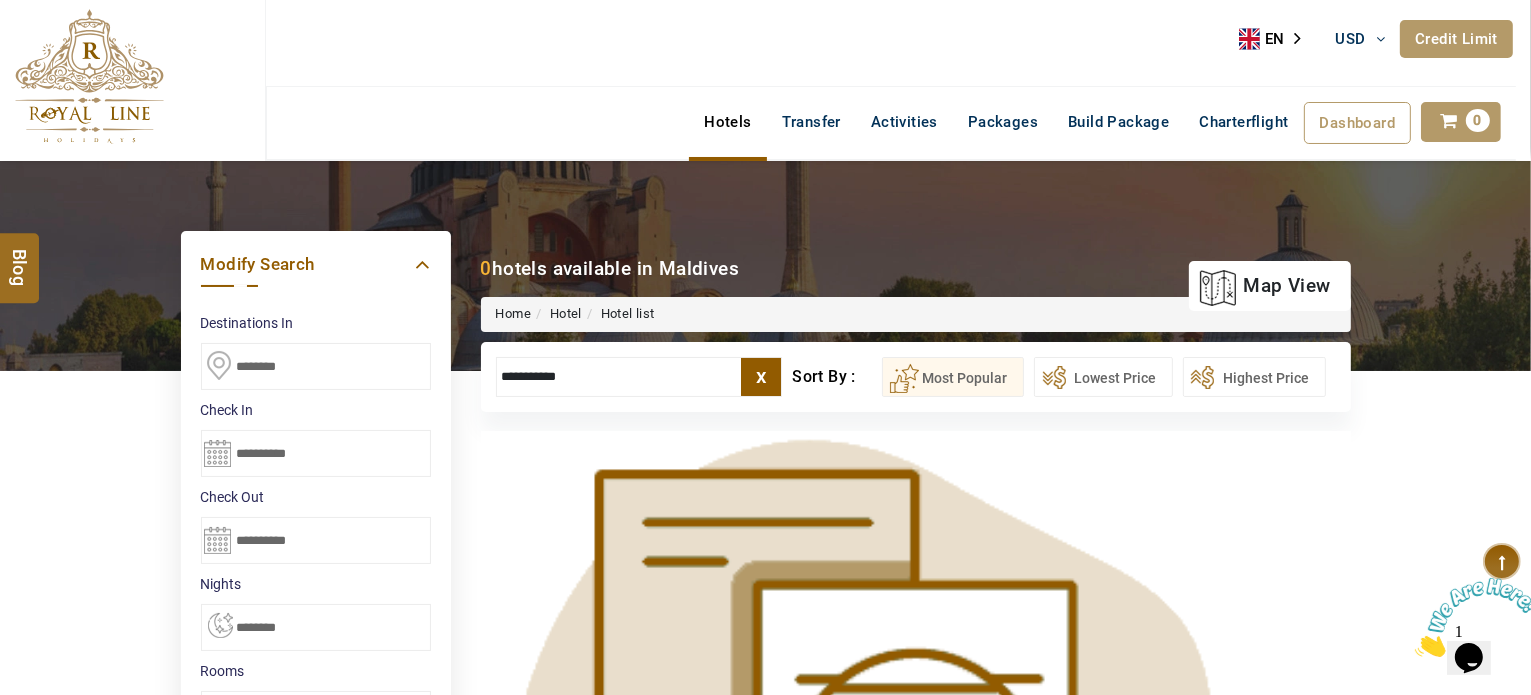 click on "********" at bounding box center [316, 366] 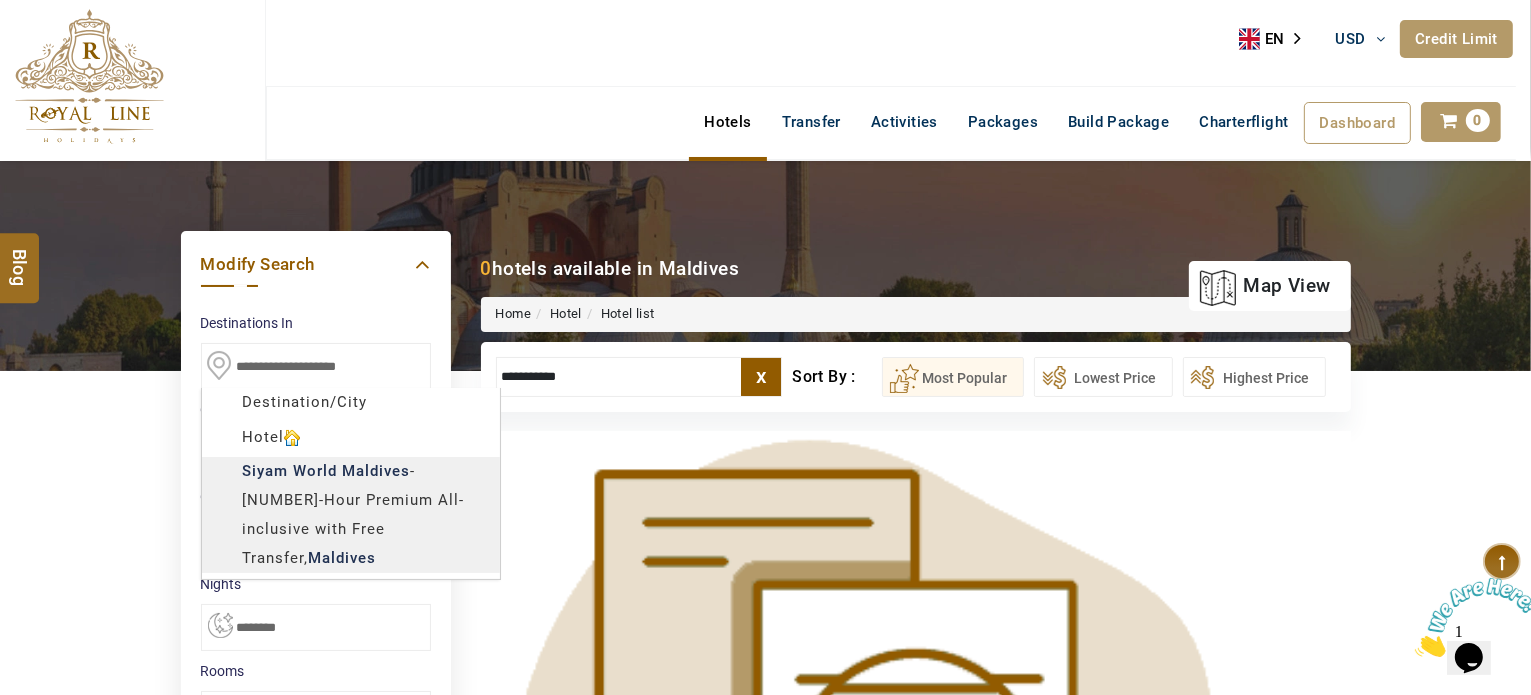 type on "**********" 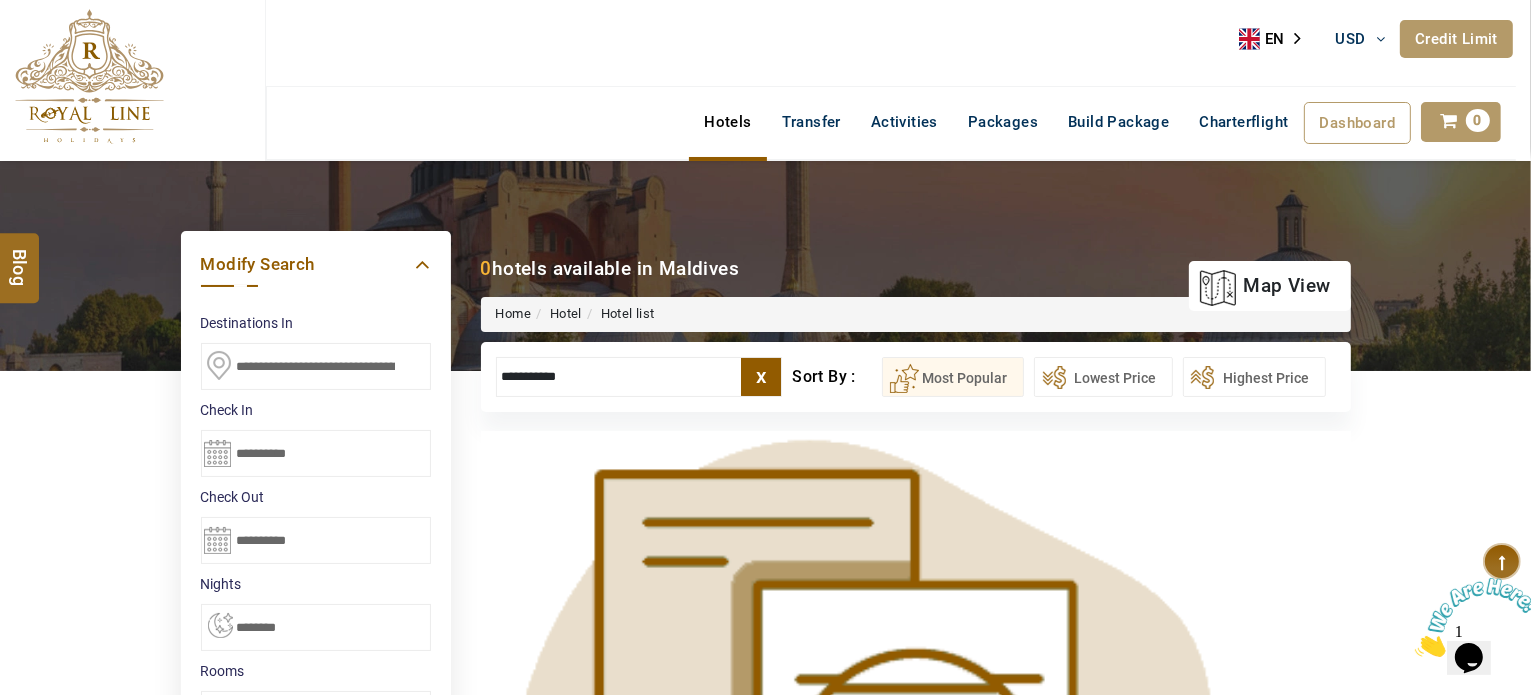 click on "M TRAVEL USD AED  AED EUR  € USD  $ INR  ₹ THB  ฿ IDR  Rp BHD  BHD TRY  ₺ Credit Limit EN HE AR ES PT ZH Helpline
+971 55 344 0168 Register Now +971 55 344 0168 info@royallineholidays.com About Us What we Offer Blog Why Us Contact Hotels  Transfer Activities Packages Build Package Charterflight Dashboard My Profile My Booking My Reports My Quotation Sign Out 0 Points Redeem Now To Redeem 21924  Points Future Points  382   Points Credit Limit Credit Limit USD 10000.00 70% Complete Used USD 1513.89 Available USD 8486.11 Setting  Looks like you haven't added anything to your cart yet Countinue Shopping ****** Please Wait.. Blog demo
Remember me Forgot
password? LOG IN Don't have an account?   Register Now My Booking View/ Print/Cancel Your Booking without Signing in Submit Applying Filters...... Hotels For You Will Be Loading Soon demo
In A Few Moment, You Will Be Celebrating Best Hotel options galore ! Check In   CheckOut Rooms Rooms Please Wait Please Wait ... X" at bounding box center (765, 936) 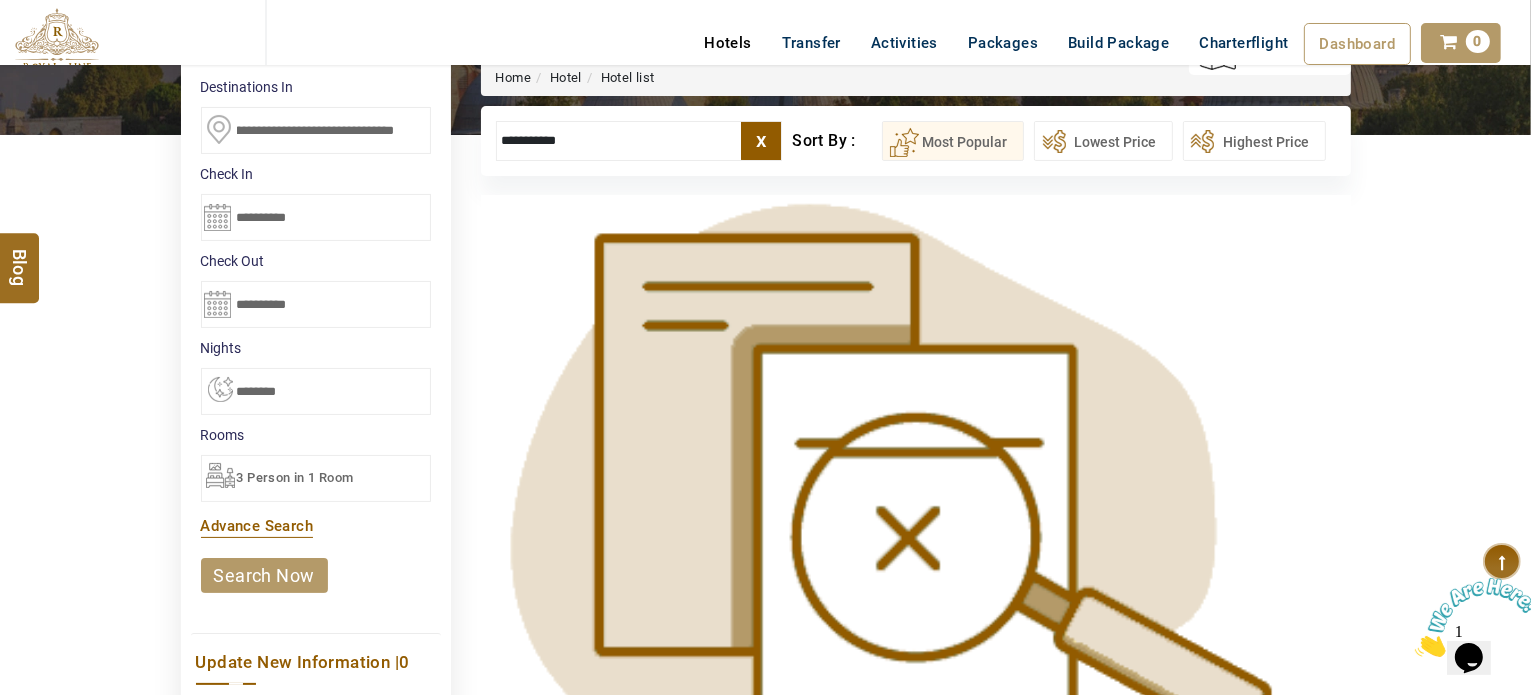 scroll, scrollTop: 240, scrollLeft: 0, axis: vertical 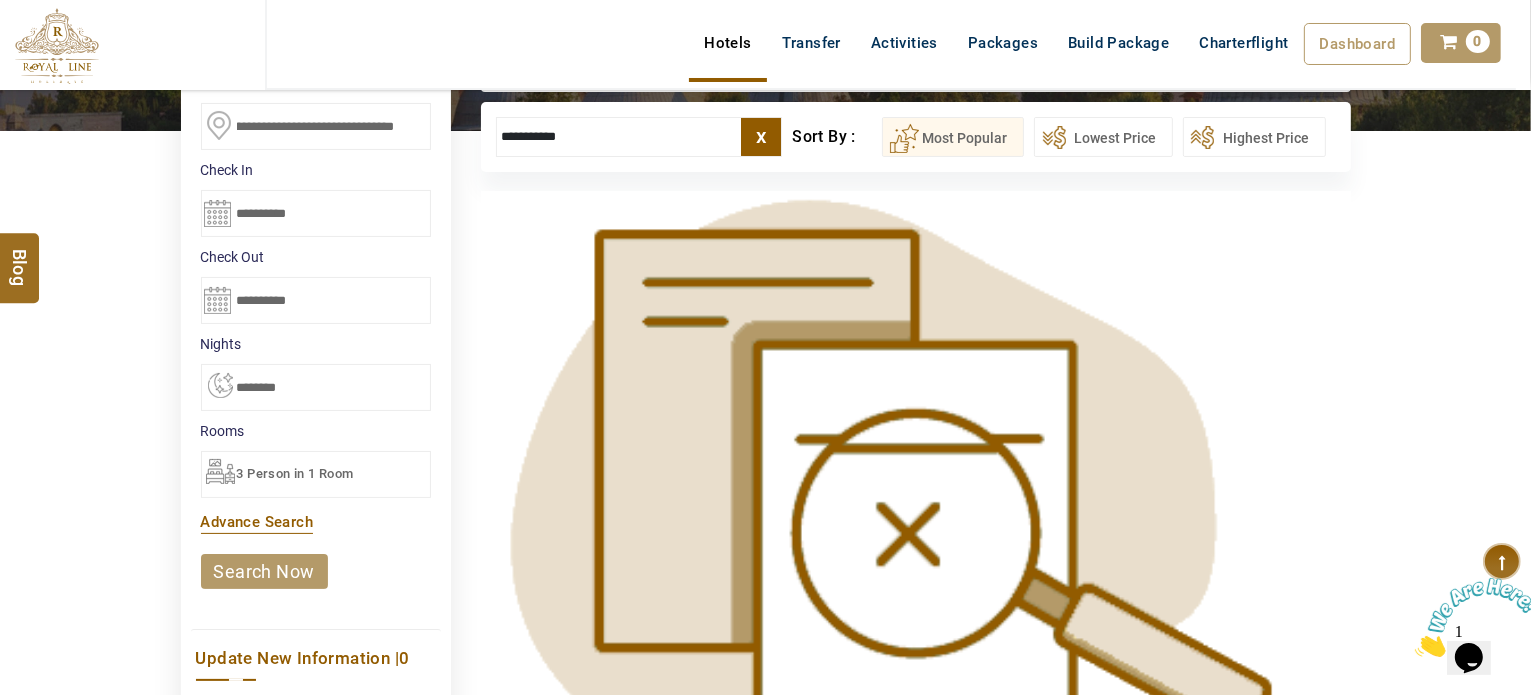 click on "search now" at bounding box center [264, 571] 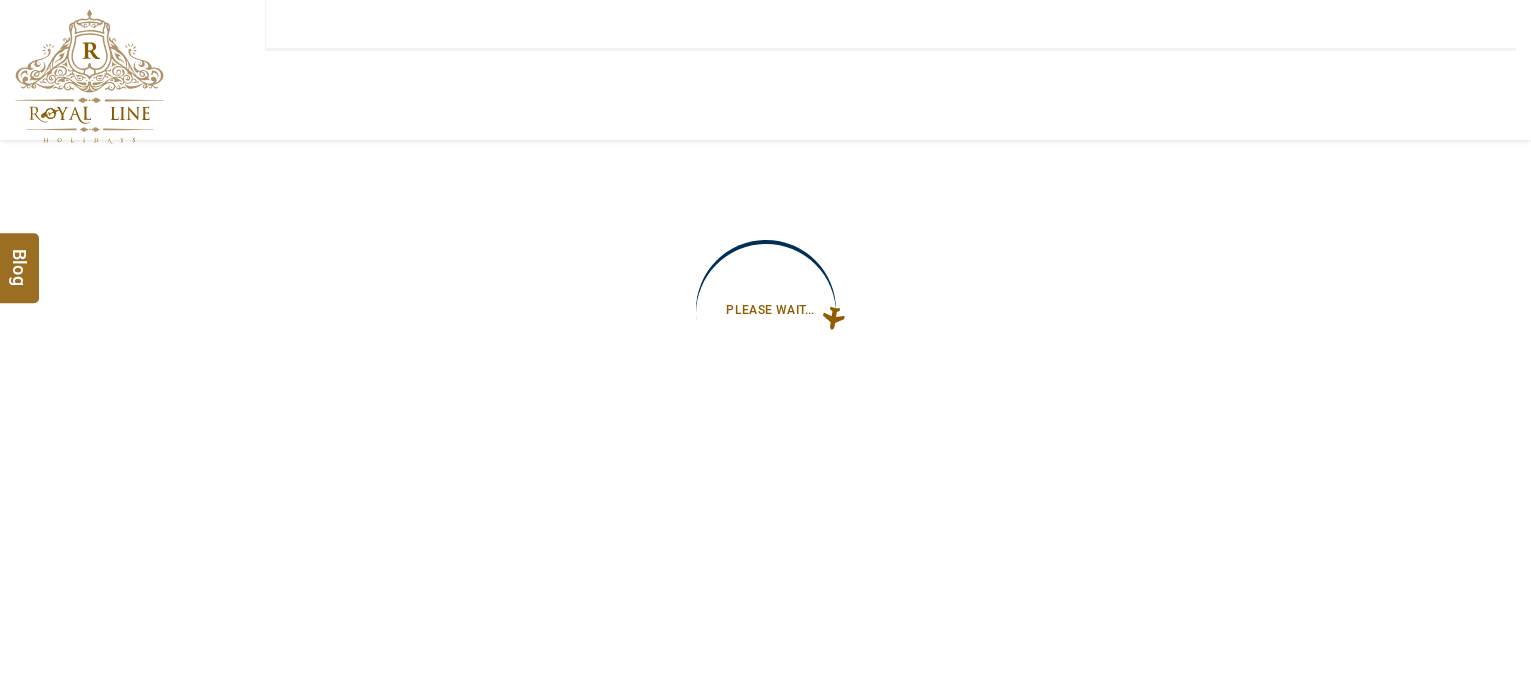 type on "**********" 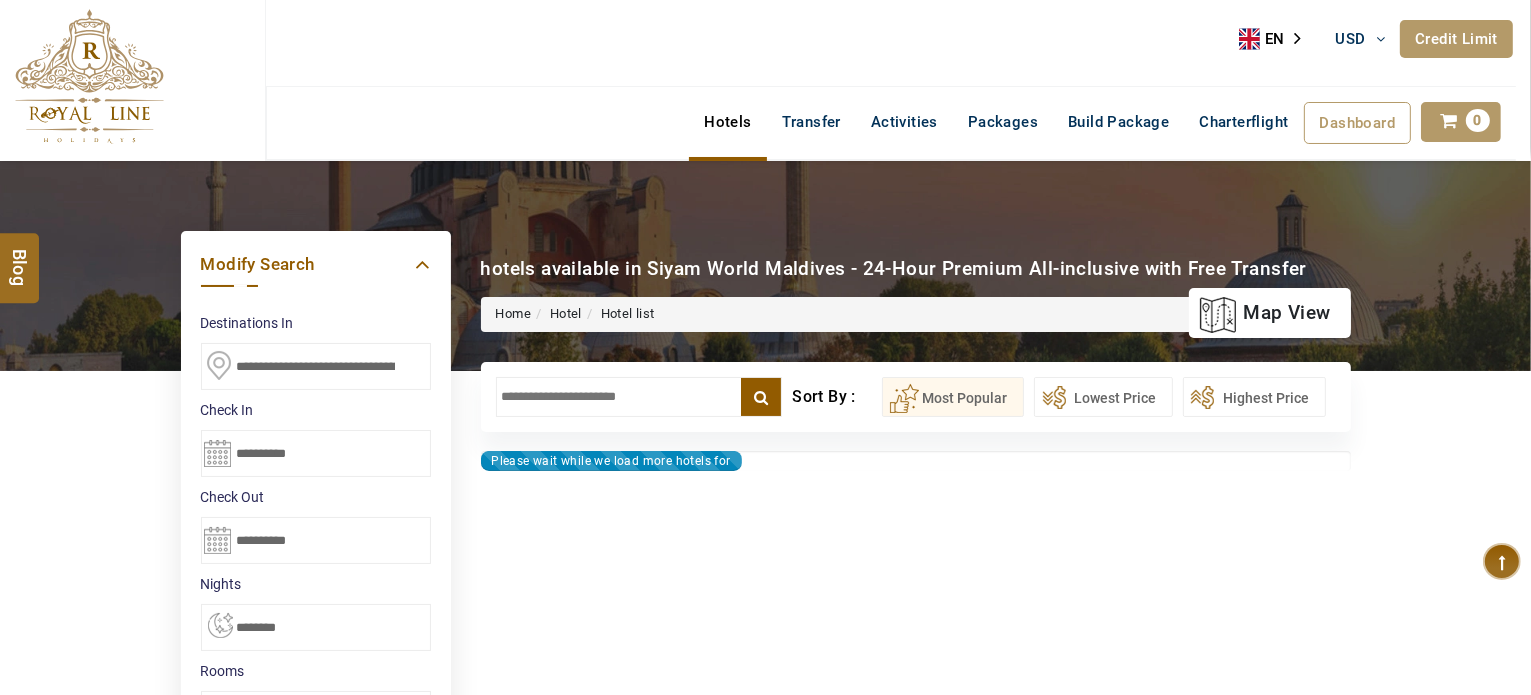 type on "**********" 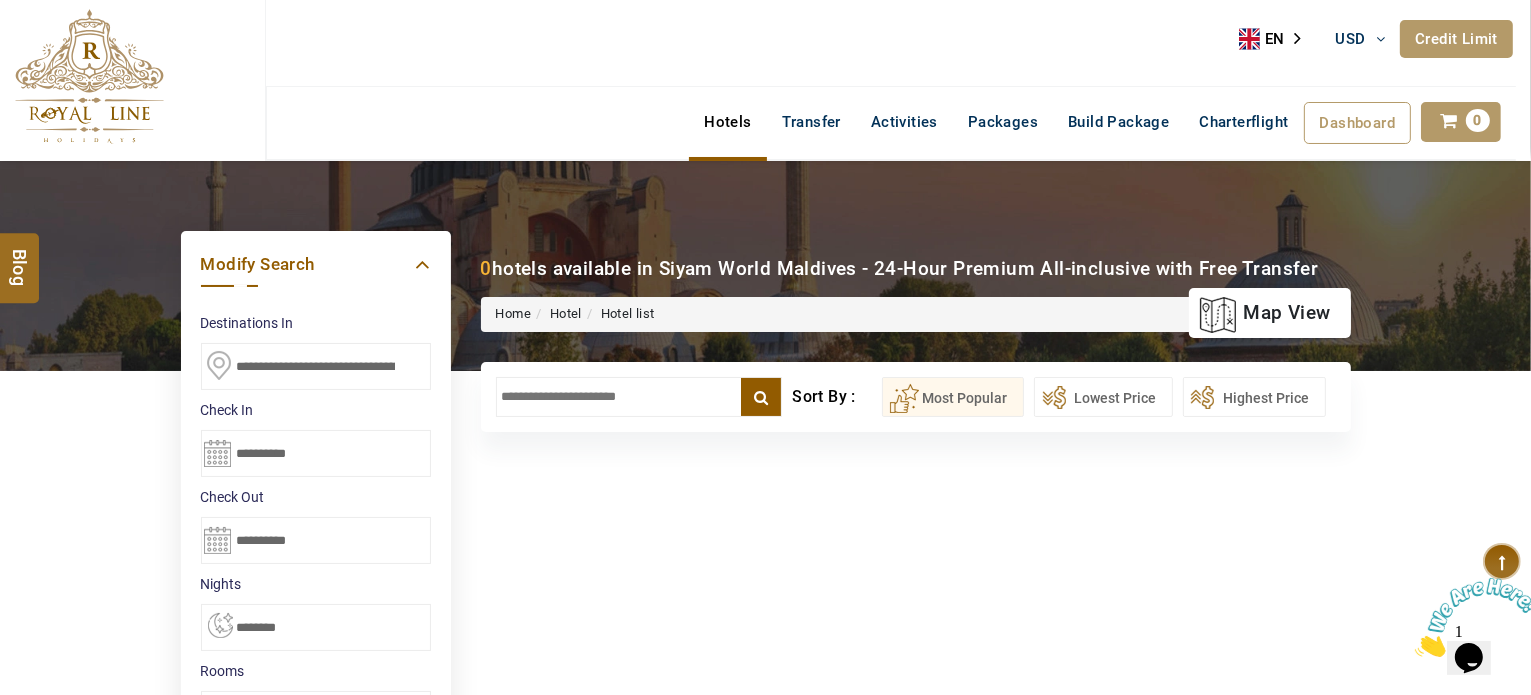 scroll, scrollTop: 0, scrollLeft: 0, axis: both 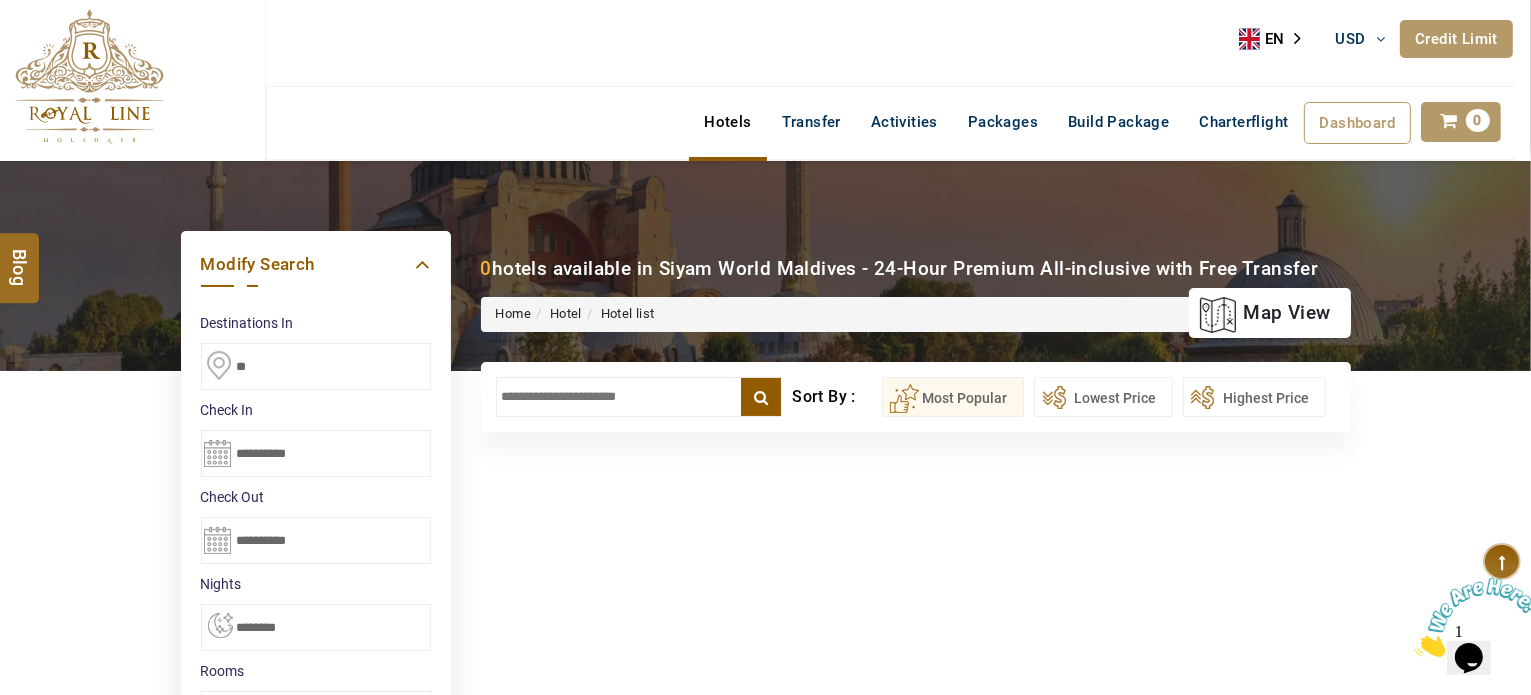 type on "*" 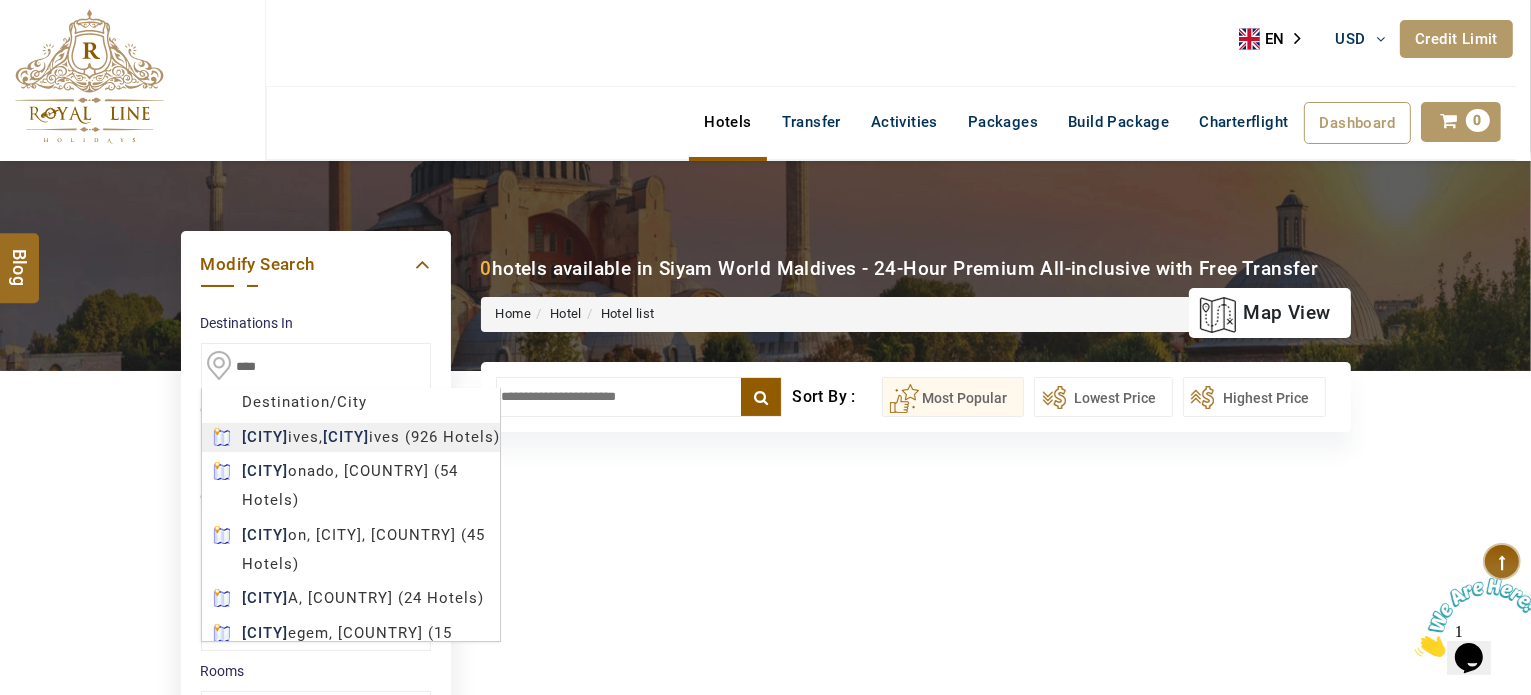 type on "********" 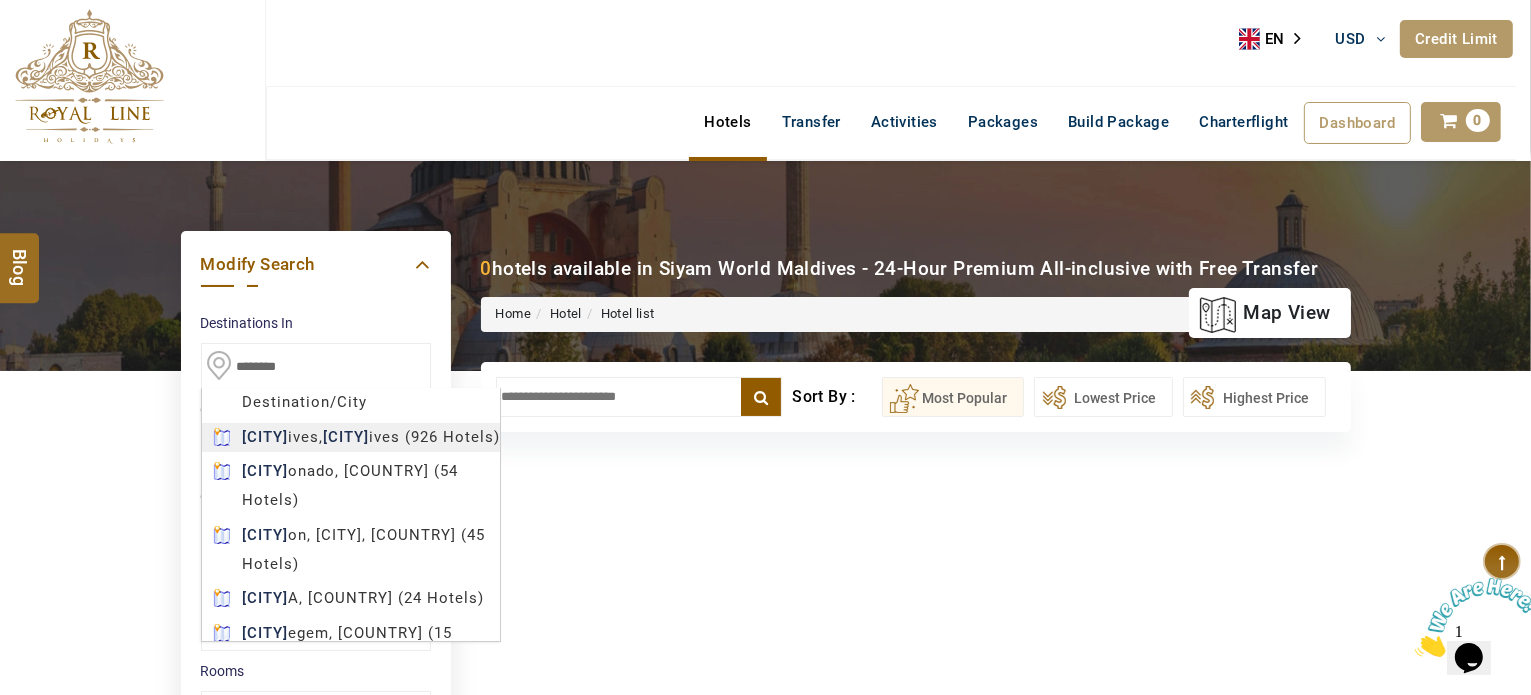 click on "M TRAVEL USD AED  AED EUR  € USD  $ INR  ₹ THB  ฿ IDR  Rp BHD  BHD TRY  ₺ Credit Limit EN HE AR ES PT ZH Helpline
+971 55 344 0168 Register Now +971 55 344 0168 info@royallineholidays.com About Us What we Offer Blog Why Us Contact Hotels  Transfer Activities Packages Build Package Charterflight Dashboard My Profile My Booking My Reports My Quotation Sign Out 0 Points Redeem Now To Redeem 21924  Points Future Points  382   Points Credit Limit Credit Limit USD 10000.00 70% Complete Used USD 1513.89 Available USD 8486.11 Setting  Looks like you haven't added anything to your cart yet Countinue Shopping ****** Please Wait.. Blog demo
Remember me Forgot
password? LOG IN Don't have an account?   Register Now My Booking View/ Print/Cancel Your Booking without Signing in Submit Applying Filters...... Hotels For You Will Be Loading Soon demo
In A Few Moment, You Will Be Celebrating Best Hotel options galore ! Check In   CheckOut Rooms Rooms Please Wait Please Wait ... X" at bounding box center (765, 873) 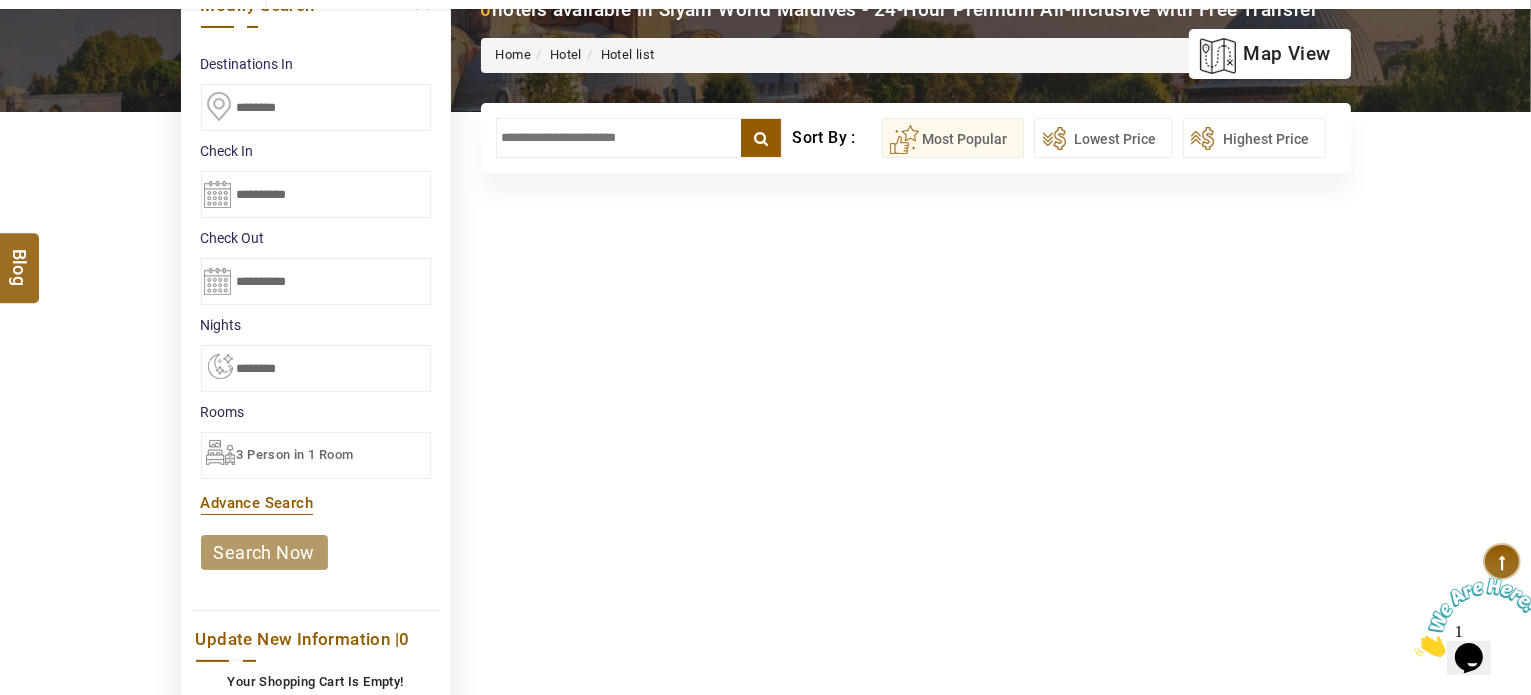 scroll, scrollTop: 260, scrollLeft: 0, axis: vertical 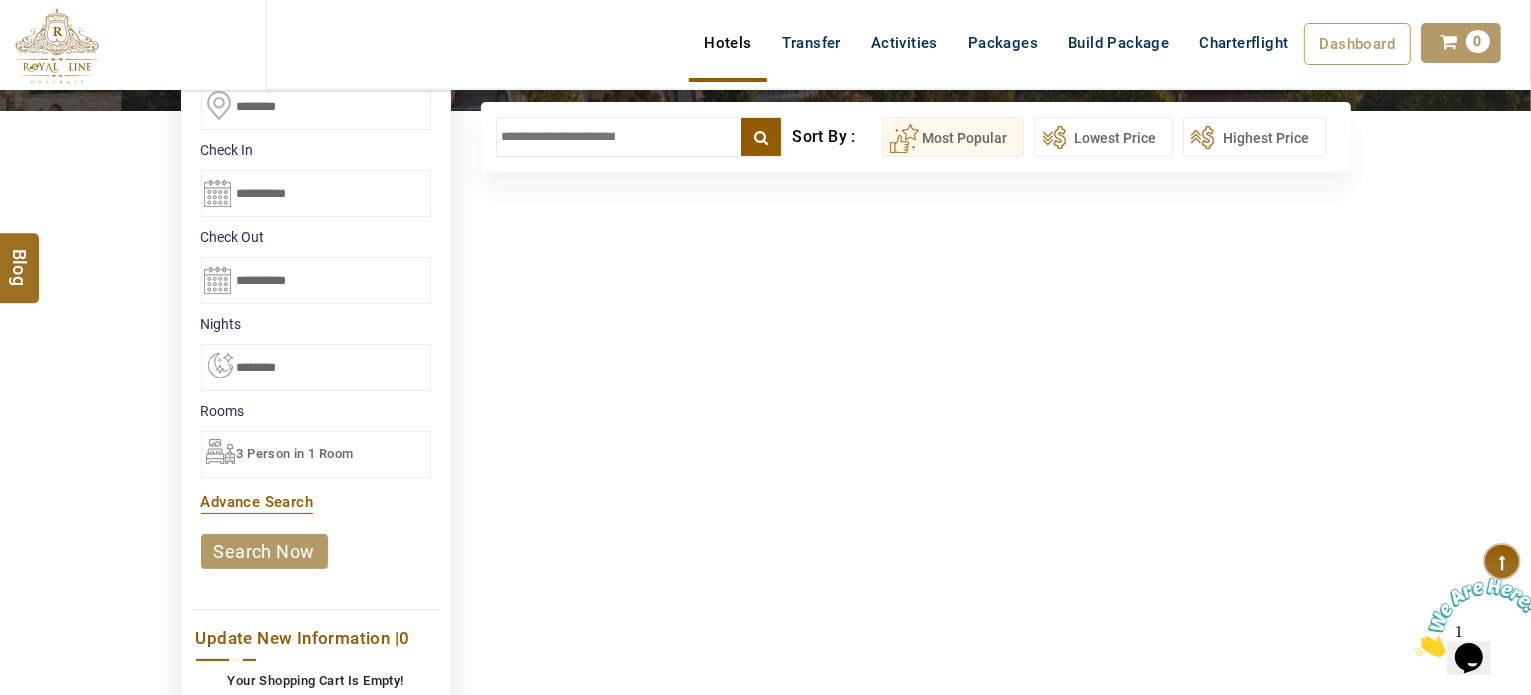 click on "search now" at bounding box center (264, 551) 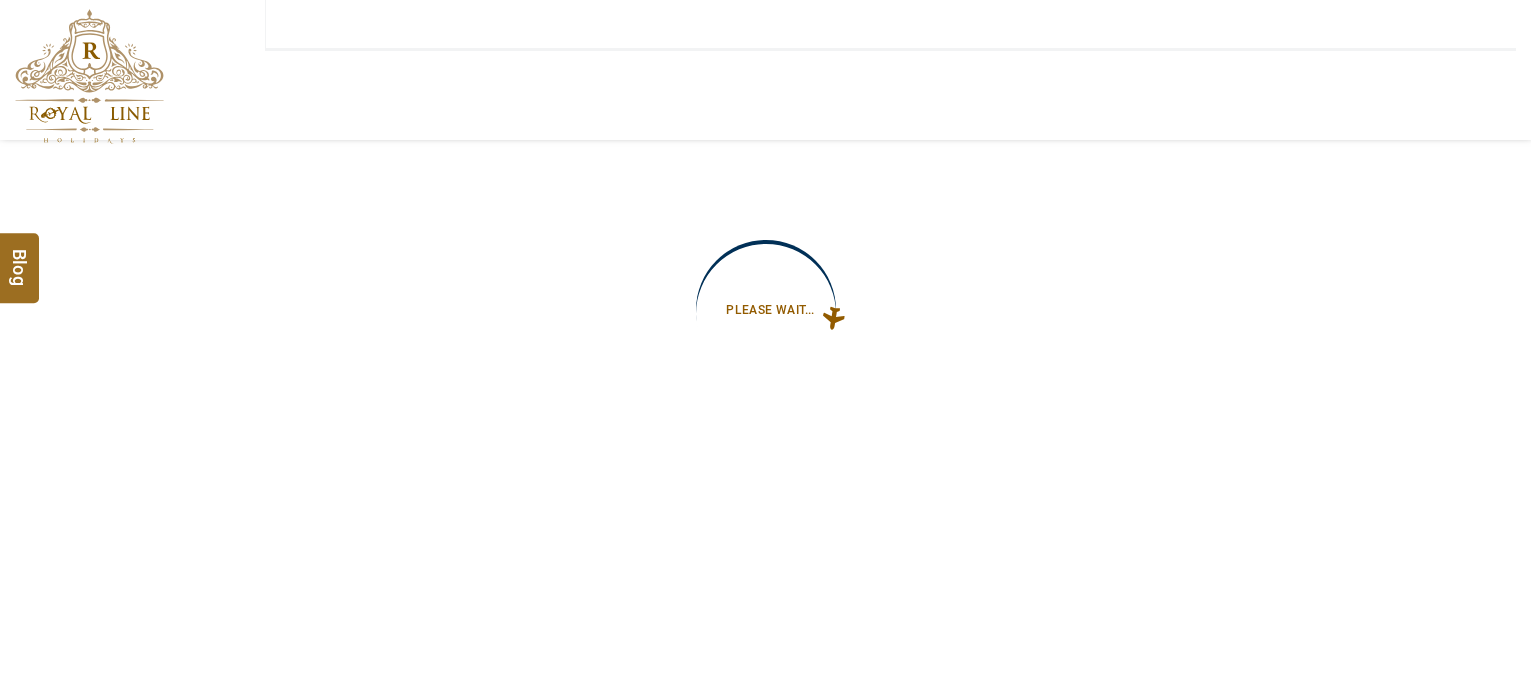 type on "**********" 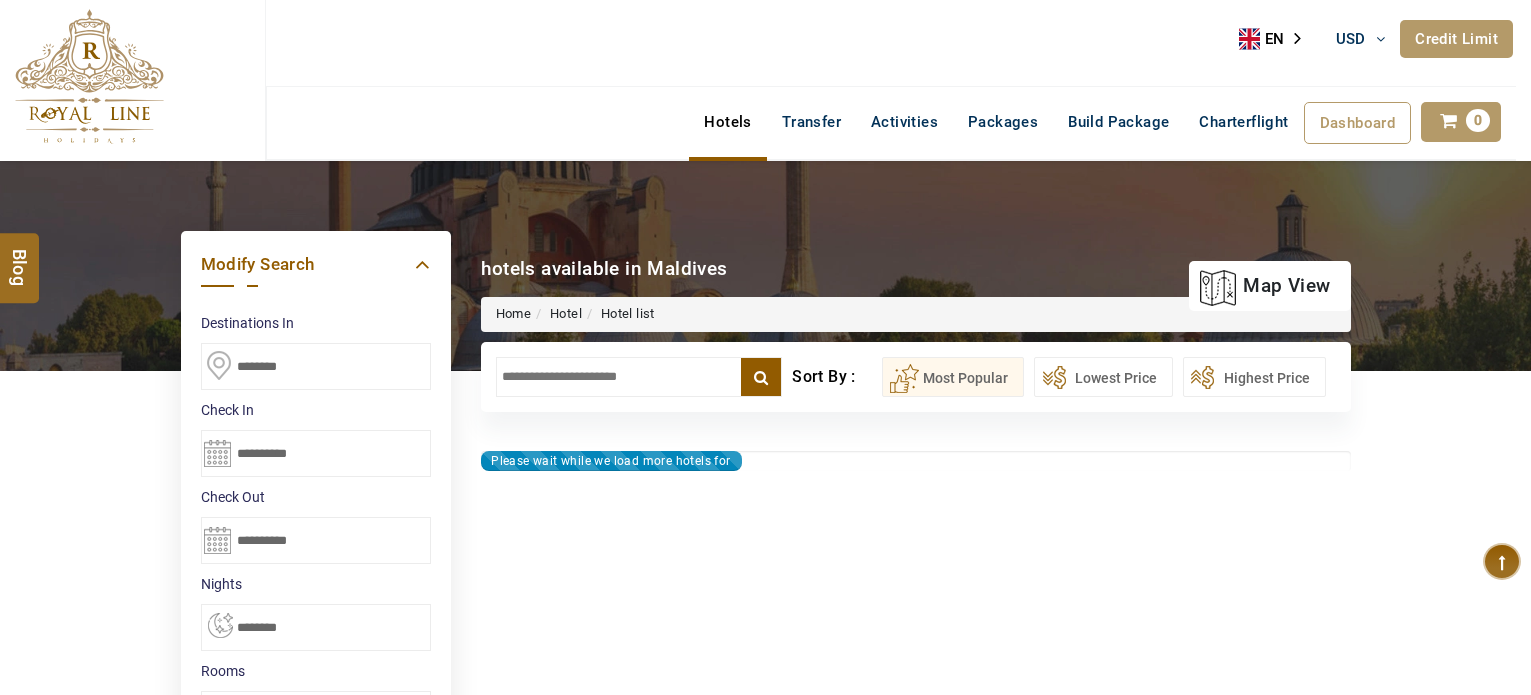 scroll, scrollTop: 0, scrollLeft: 0, axis: both 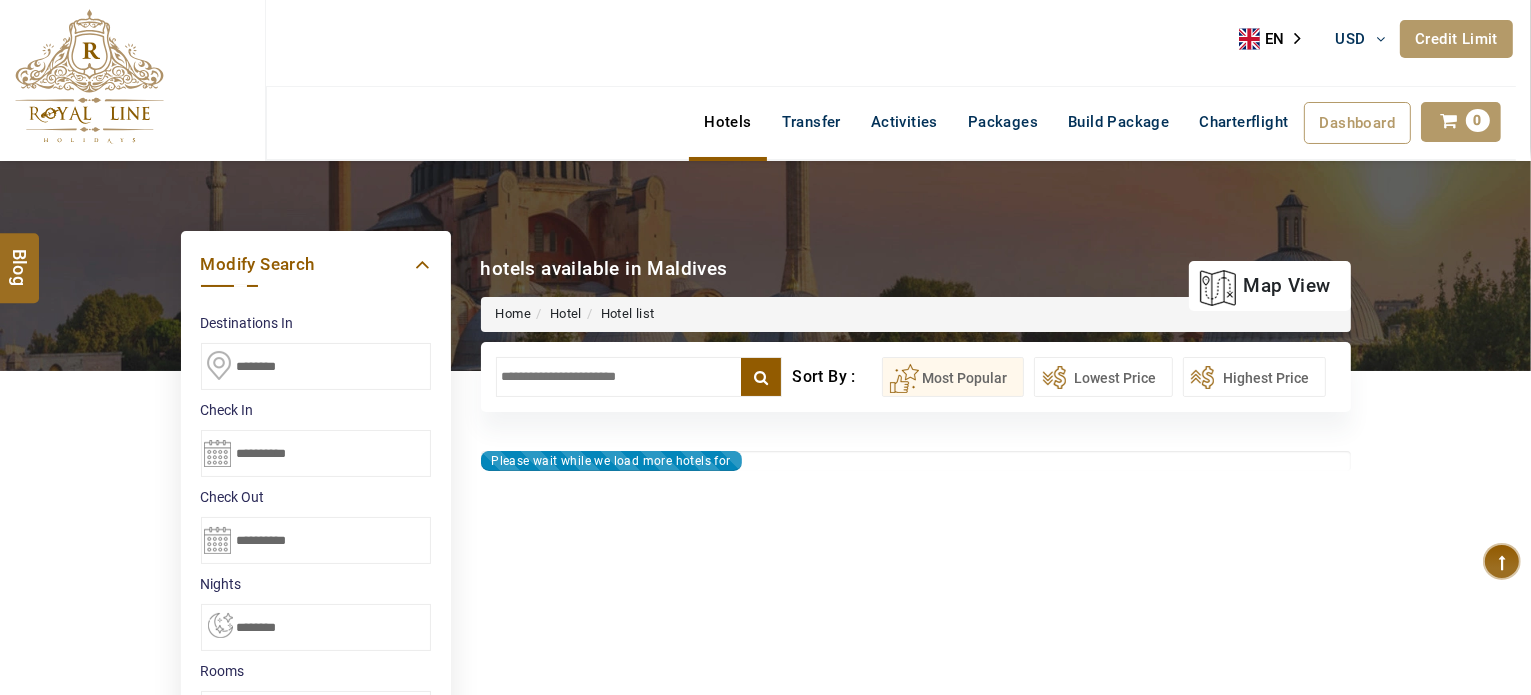 type on "**********" 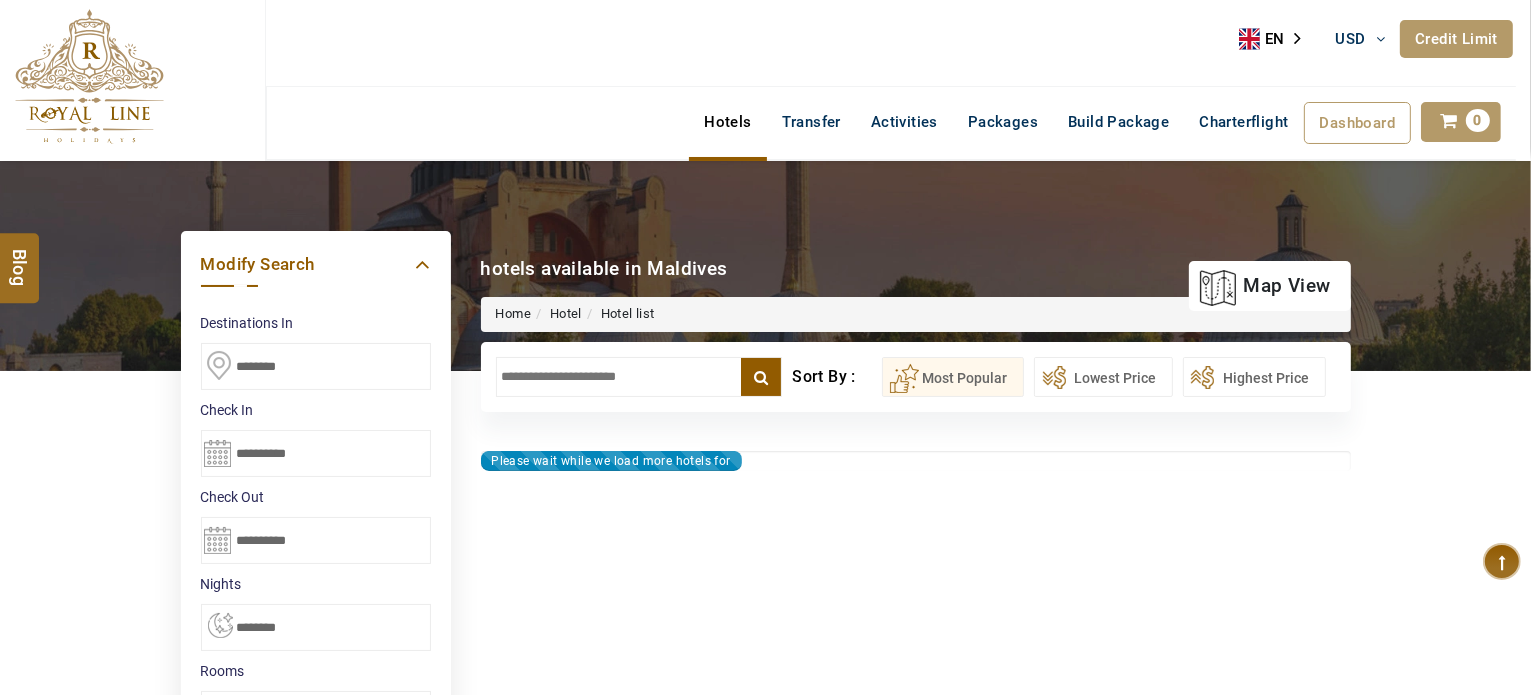 type on "**********" 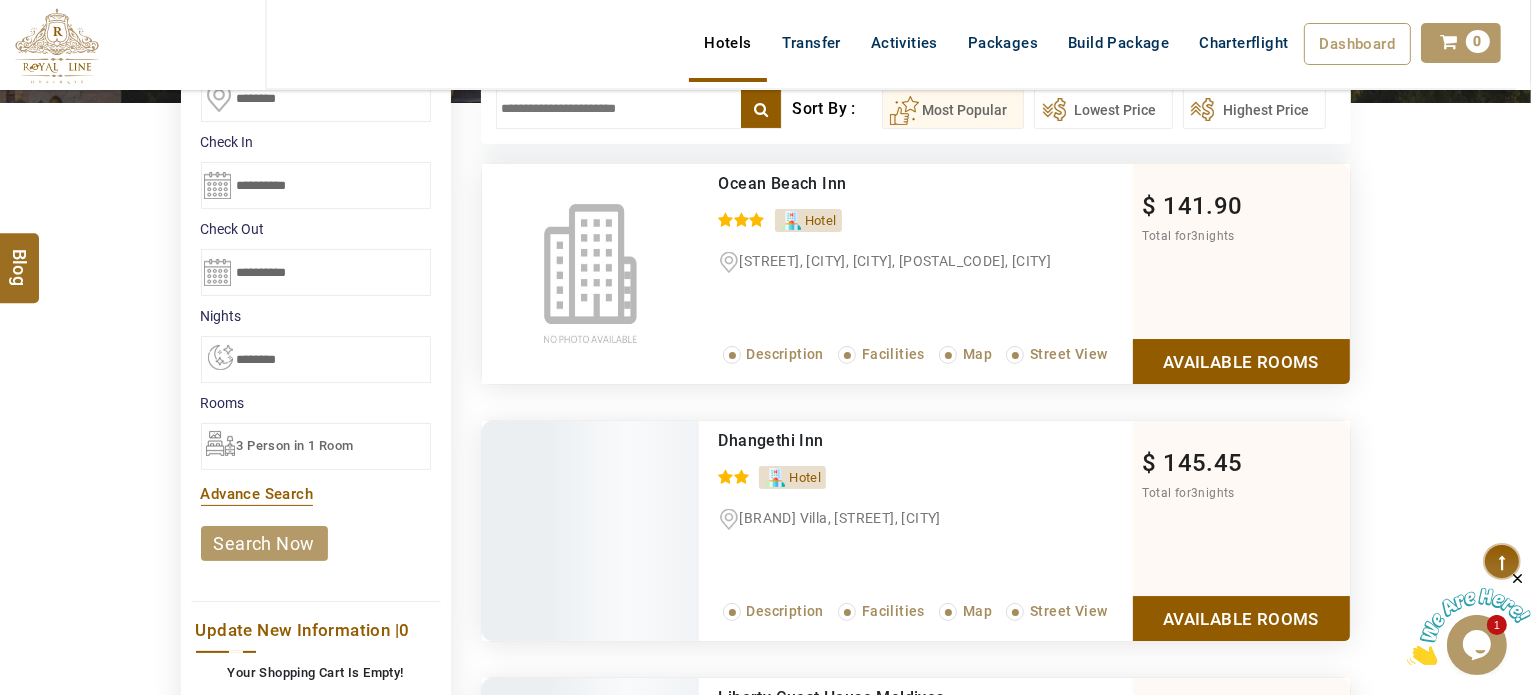 scroll, scrollTop: 0, scrollLeft: 0, axis: both 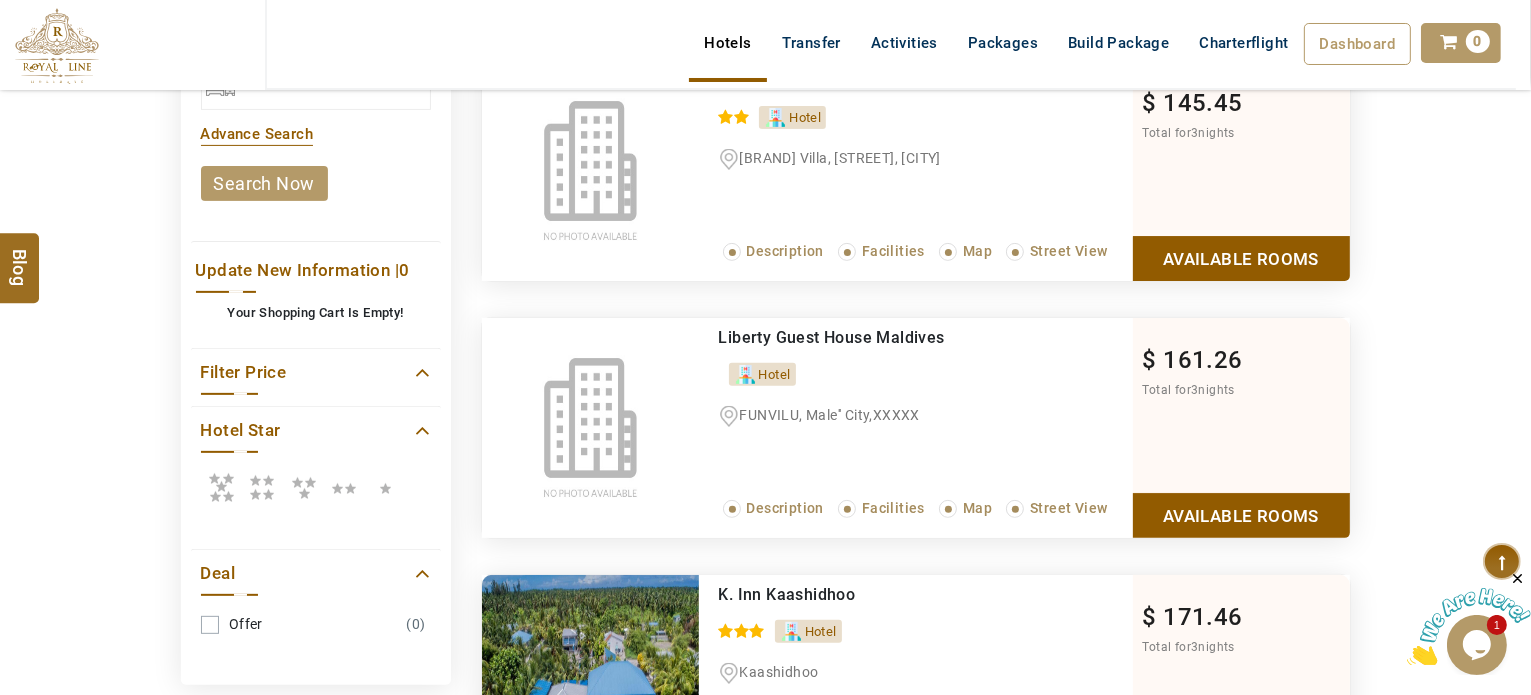 click at bounding box center [221, 487] 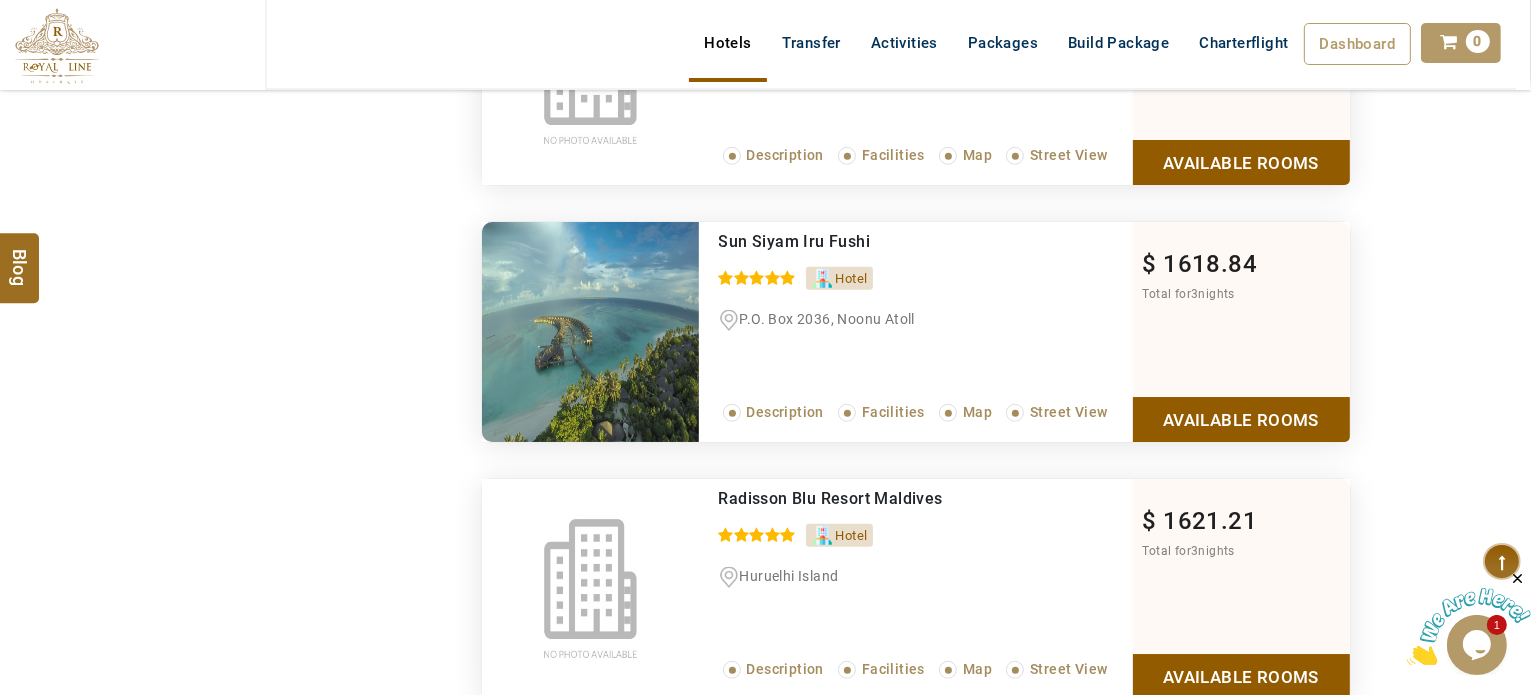 scroll, scrollTop: 8948, scrollLeft: 0, axis: vertical 